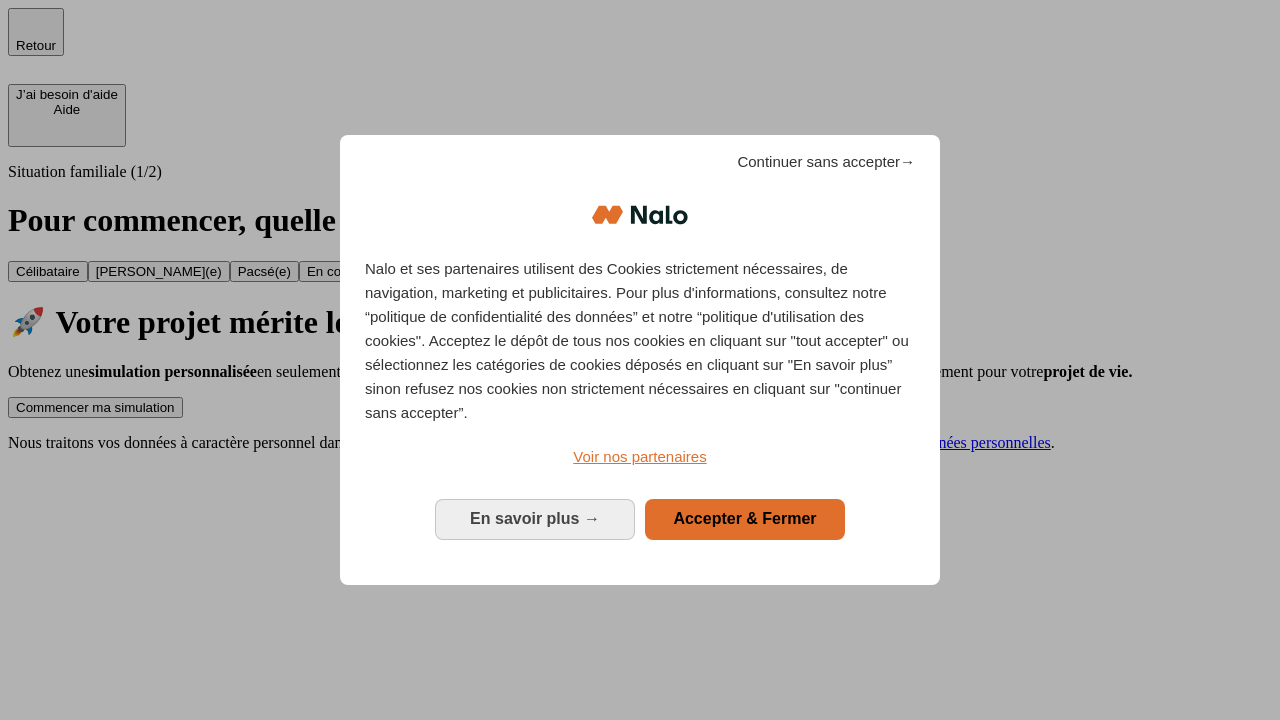 scroll, scrollTop: 0, scrollLeft: 0, axis: both 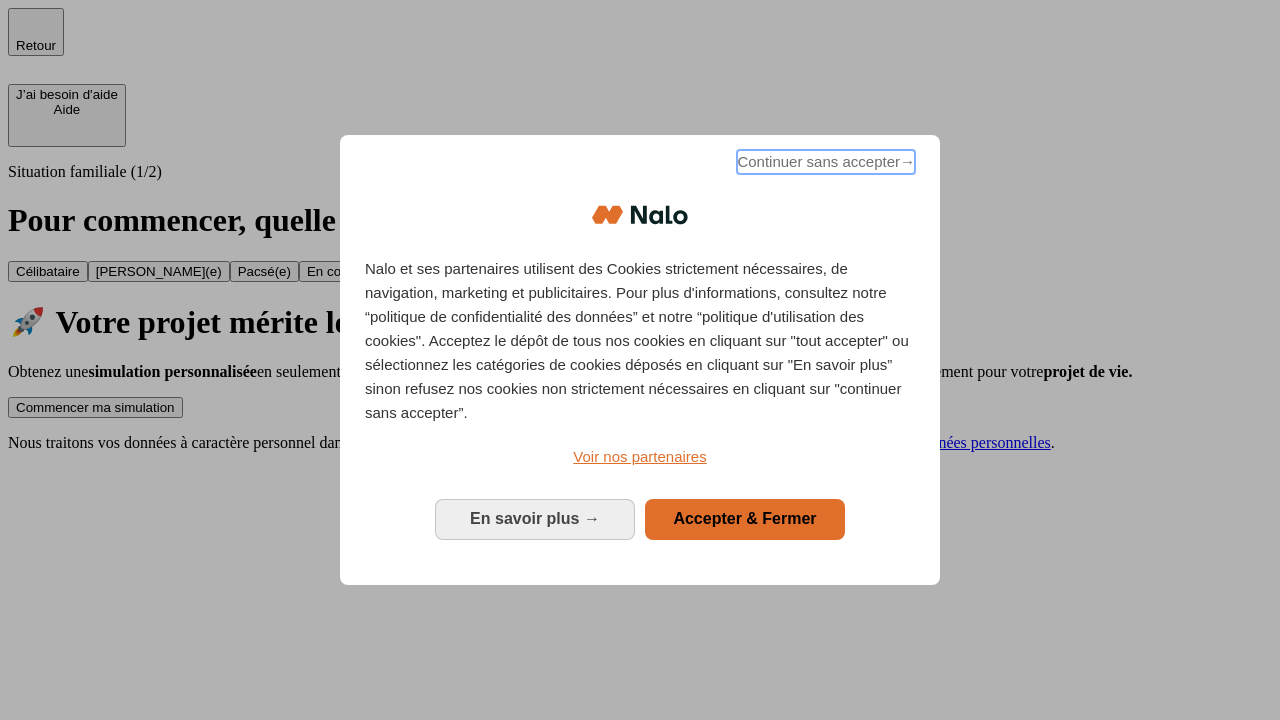 click on "Continuer sans accepter  →" at bounding box center [826, 162] 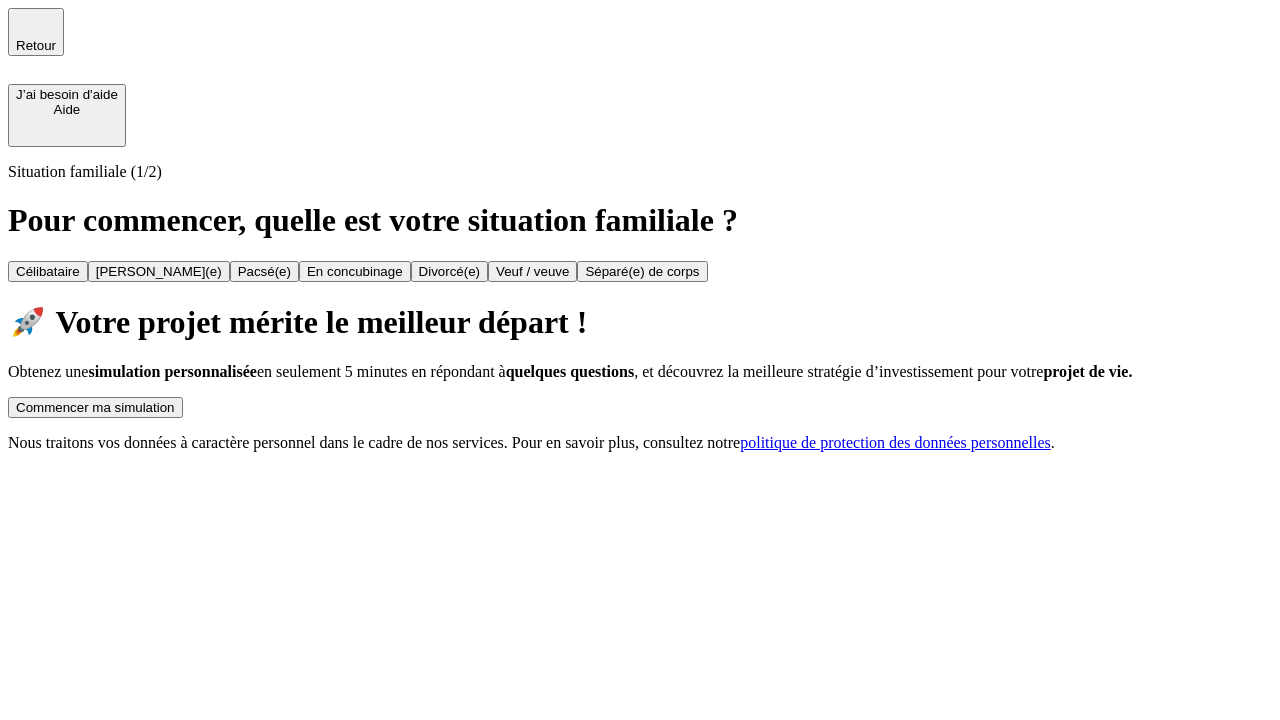 click on "Commencer ma simulation" at bounding box center (95, 407) 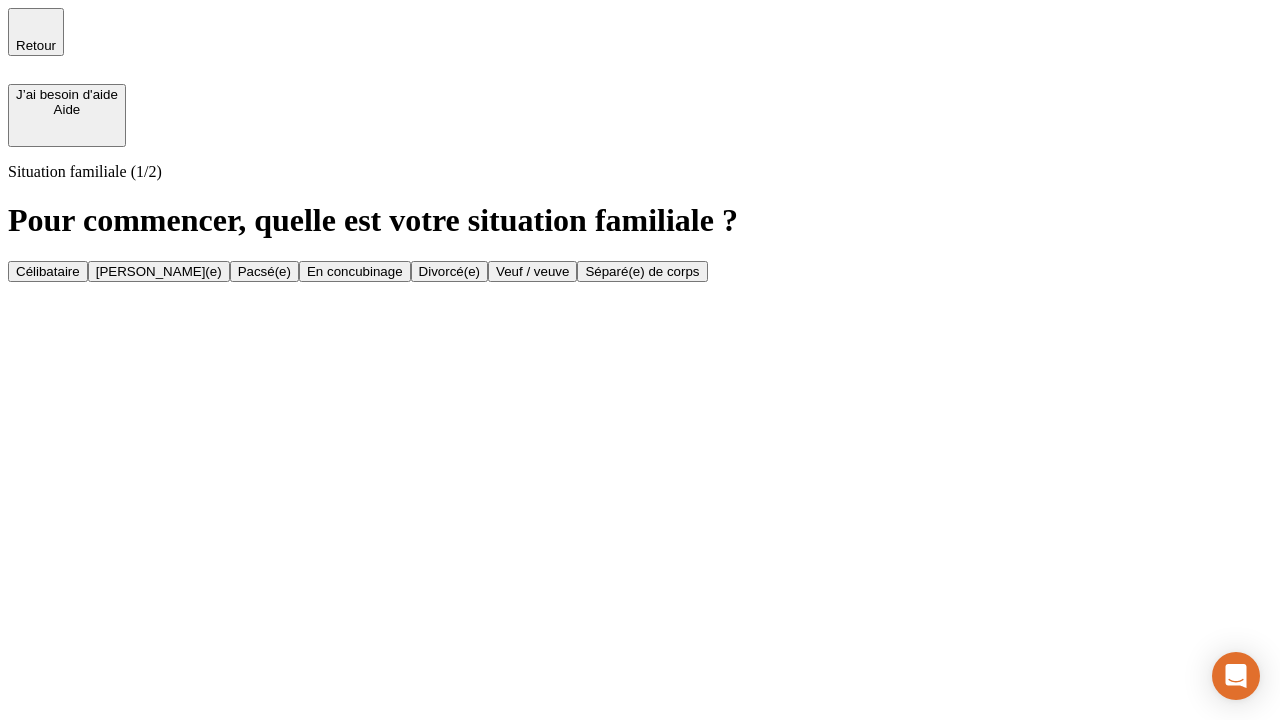 click on "Veuf / veuve" at bounding box center (532, 271) 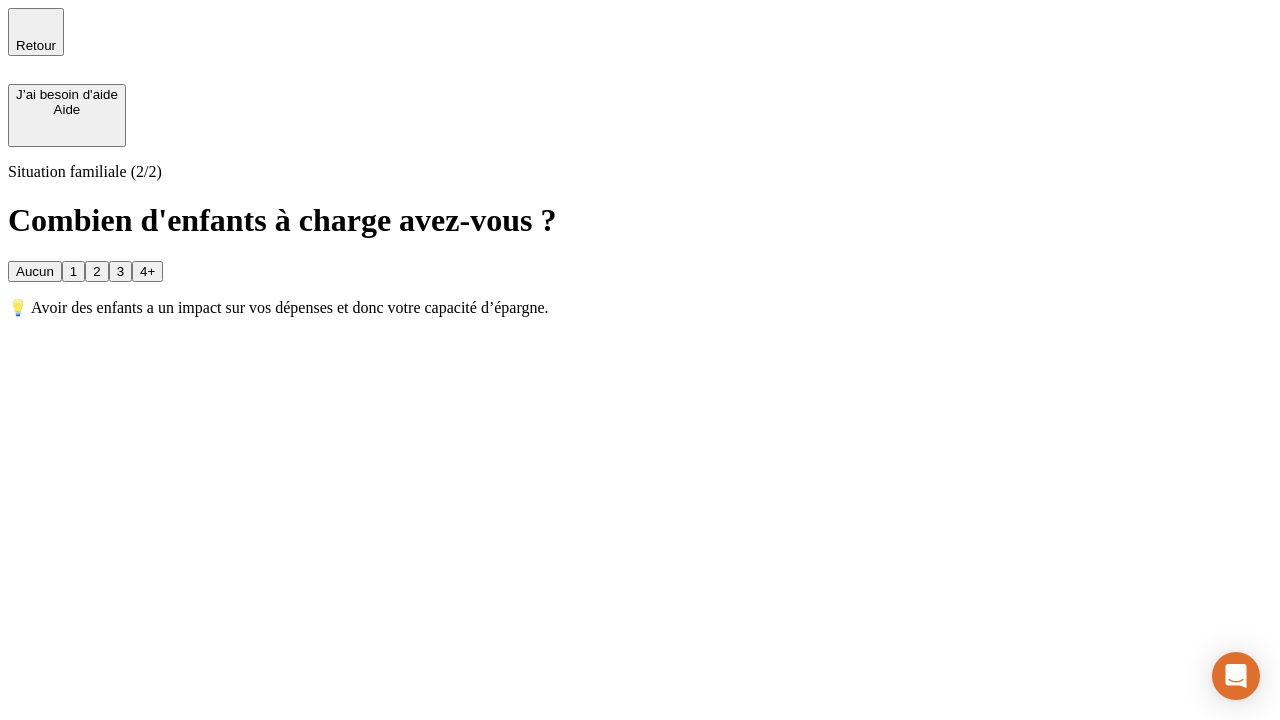 click on "Aucun" at bounding box center [35, 271] 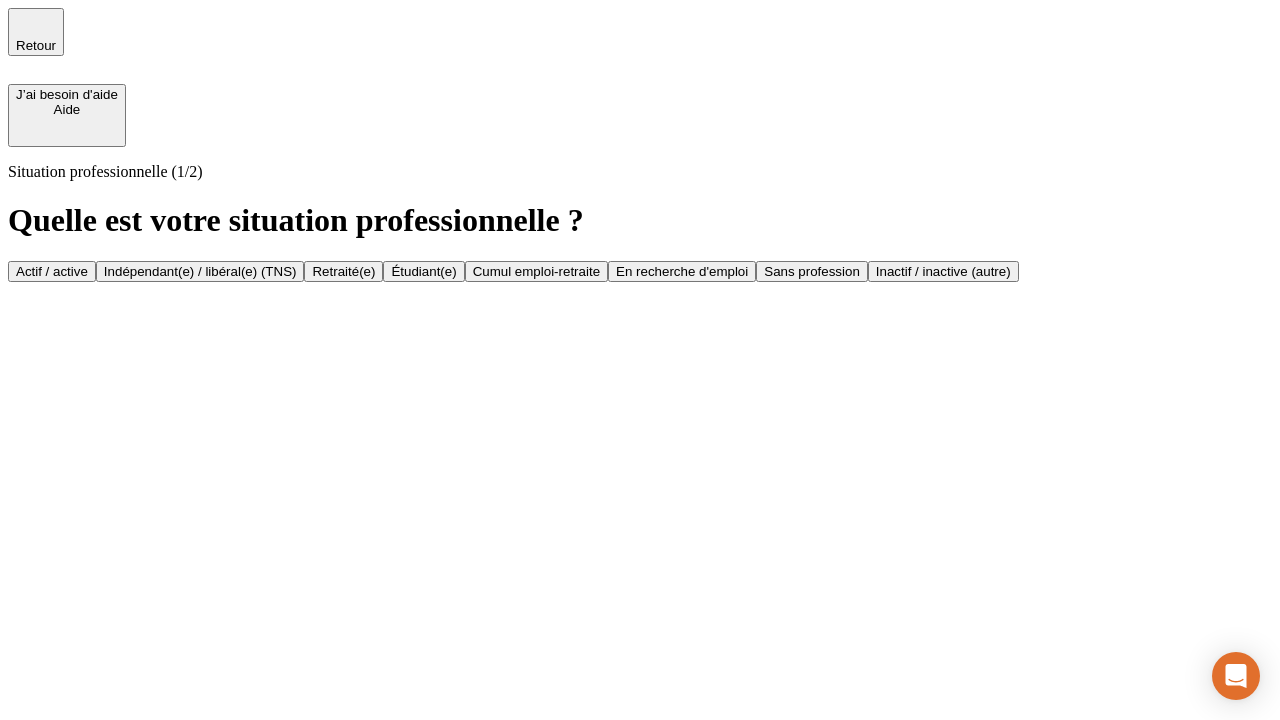 click on "Retraité(e)" at bounding box center (343, 271) 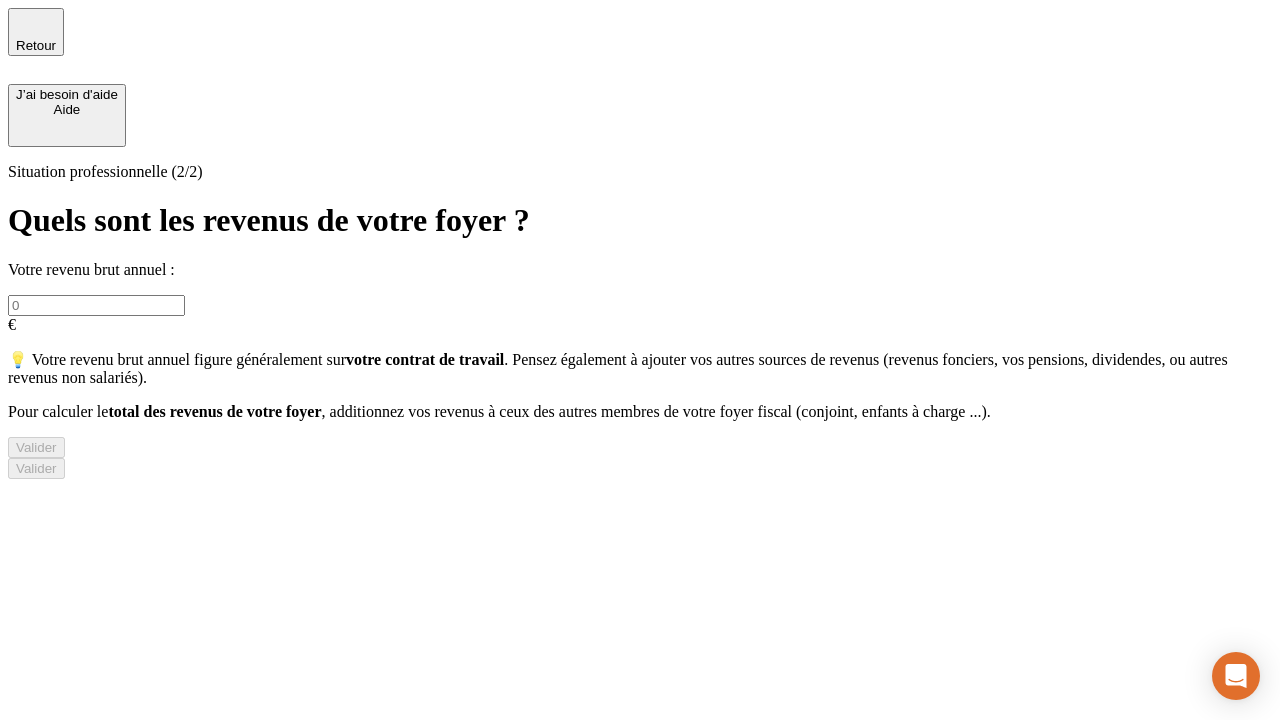 click at bounding box center (96, 305) 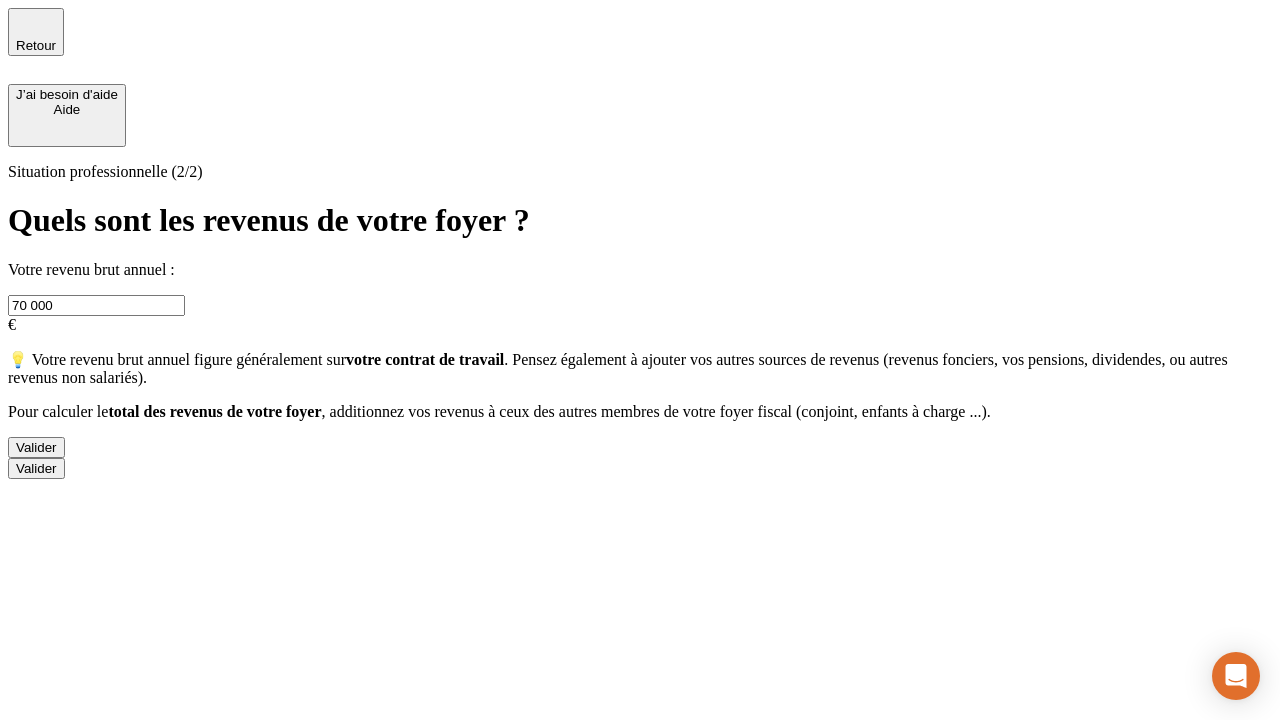 click on "Valider" at bounding box center [36, 447] 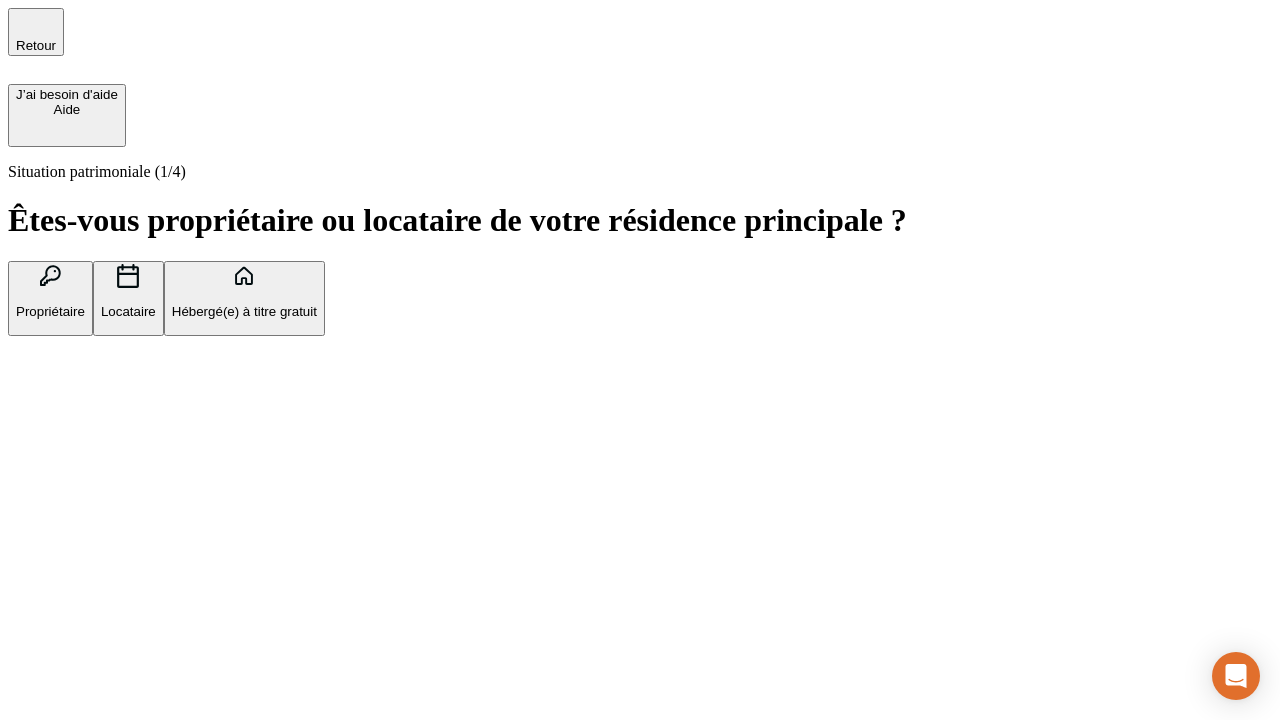 click on "Locataire" at bounding box center (128, 311) 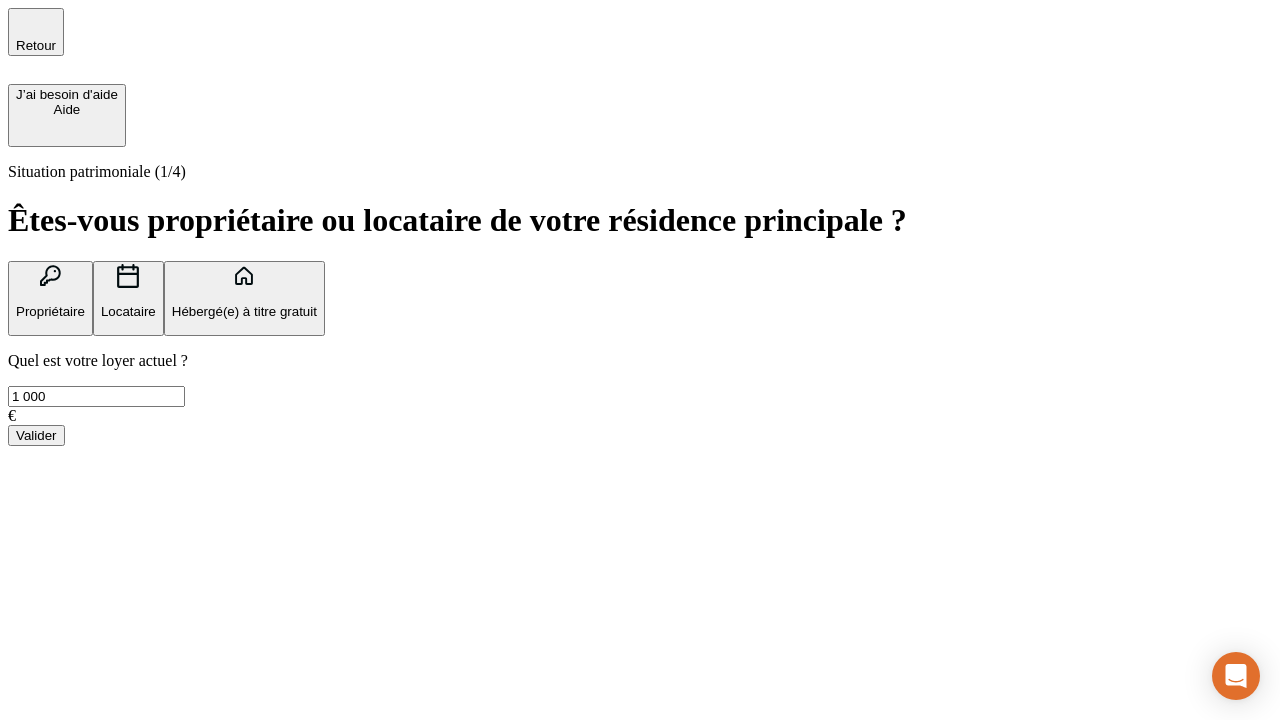 type on "1 000" 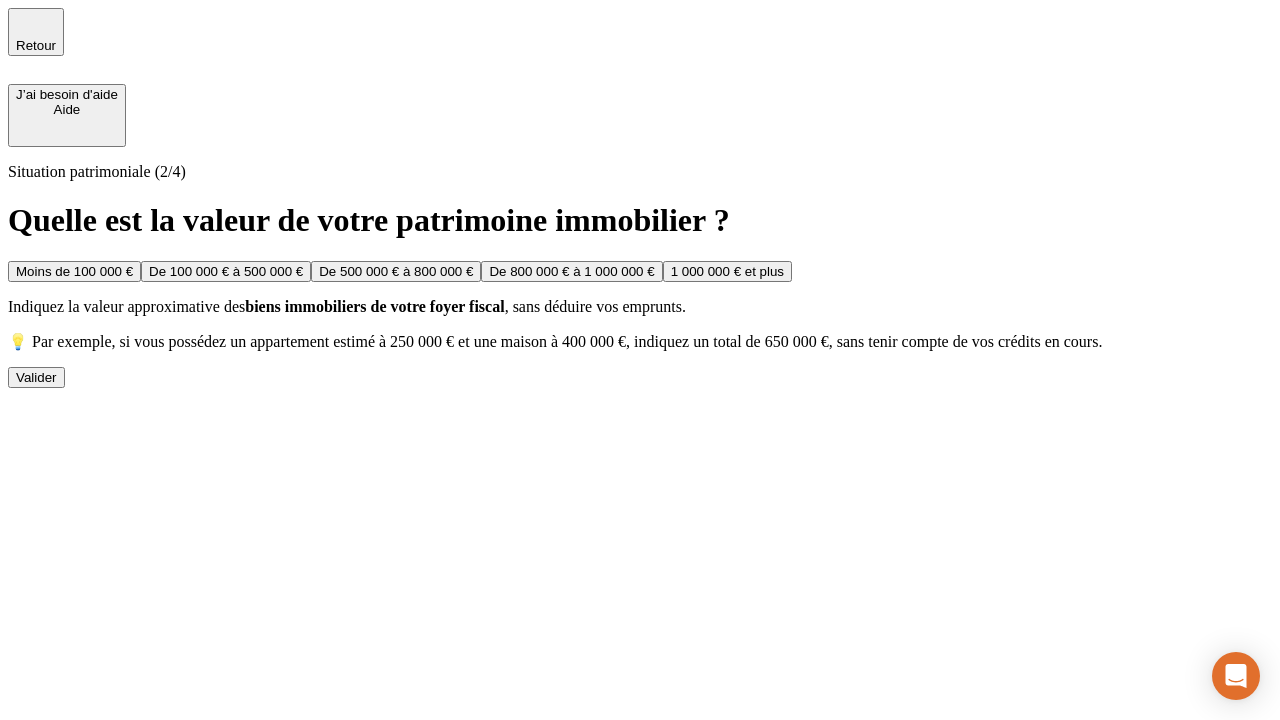 click on "De 500 000 € à 800 000 €" at bounding box center (396, 271) 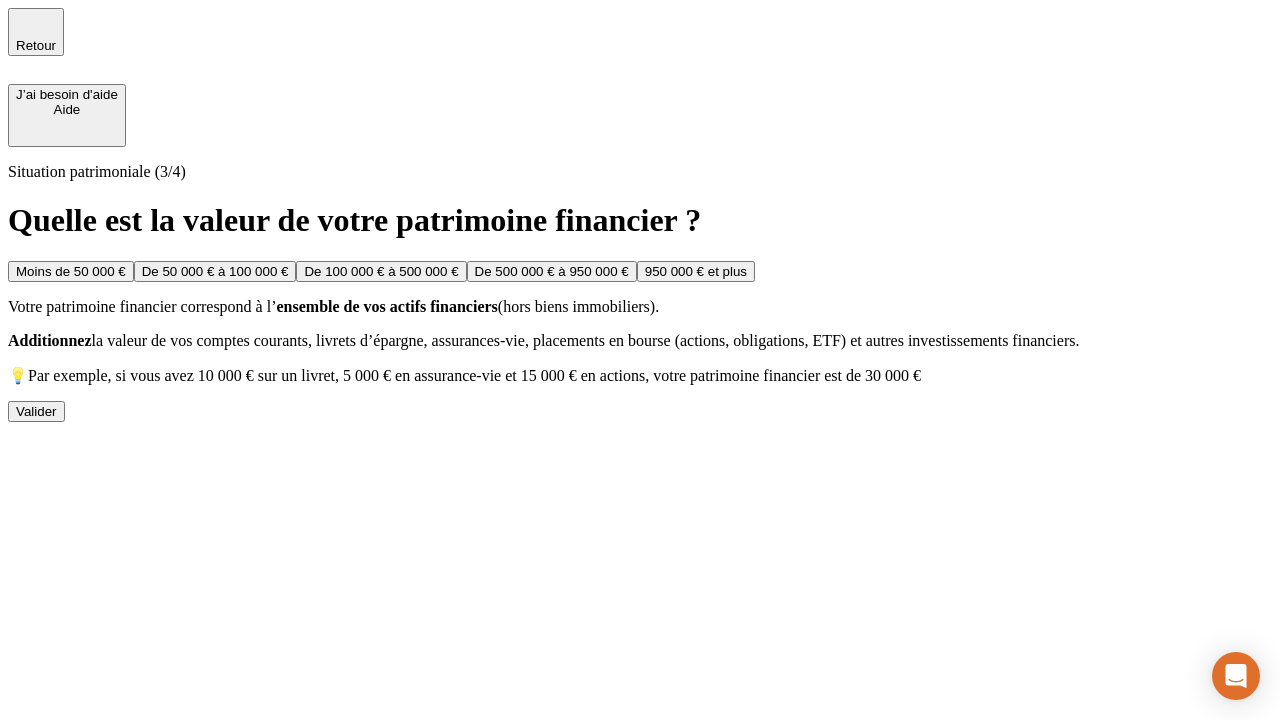 click on "Moins de 50 000 €" at bounding box center (71, 271) 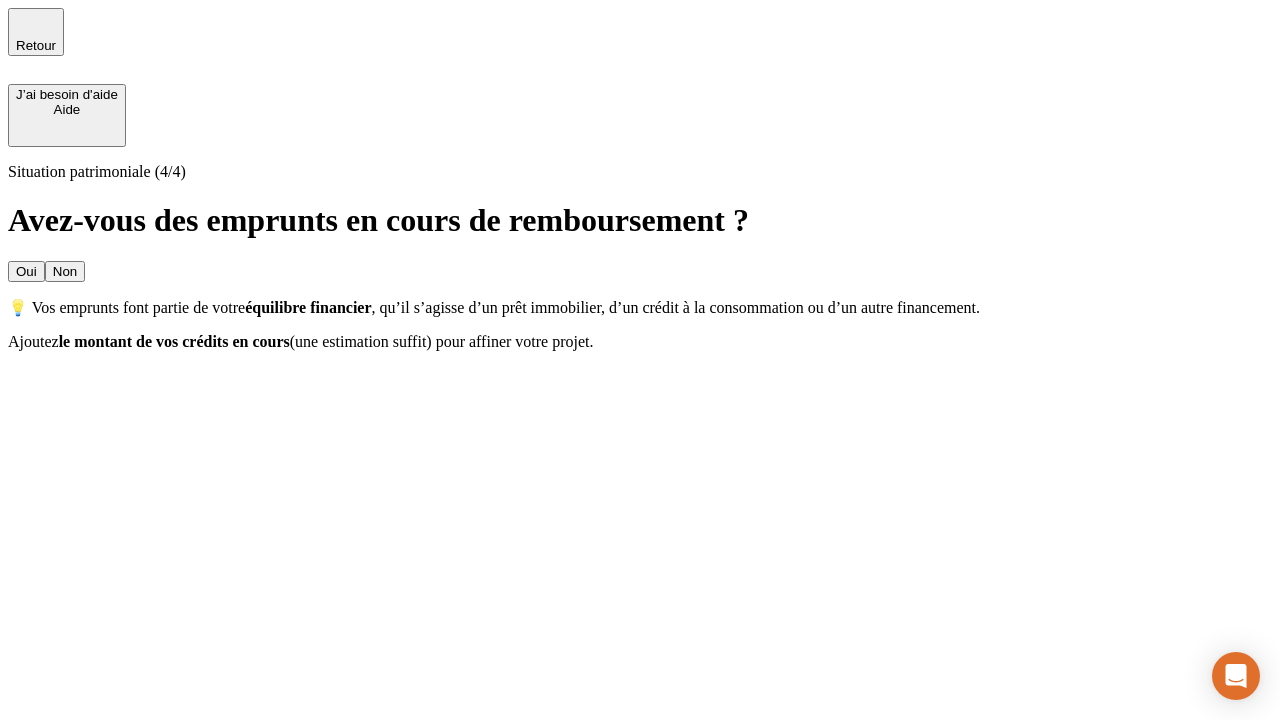 click on "Oui" at bounding box center (26, 271) 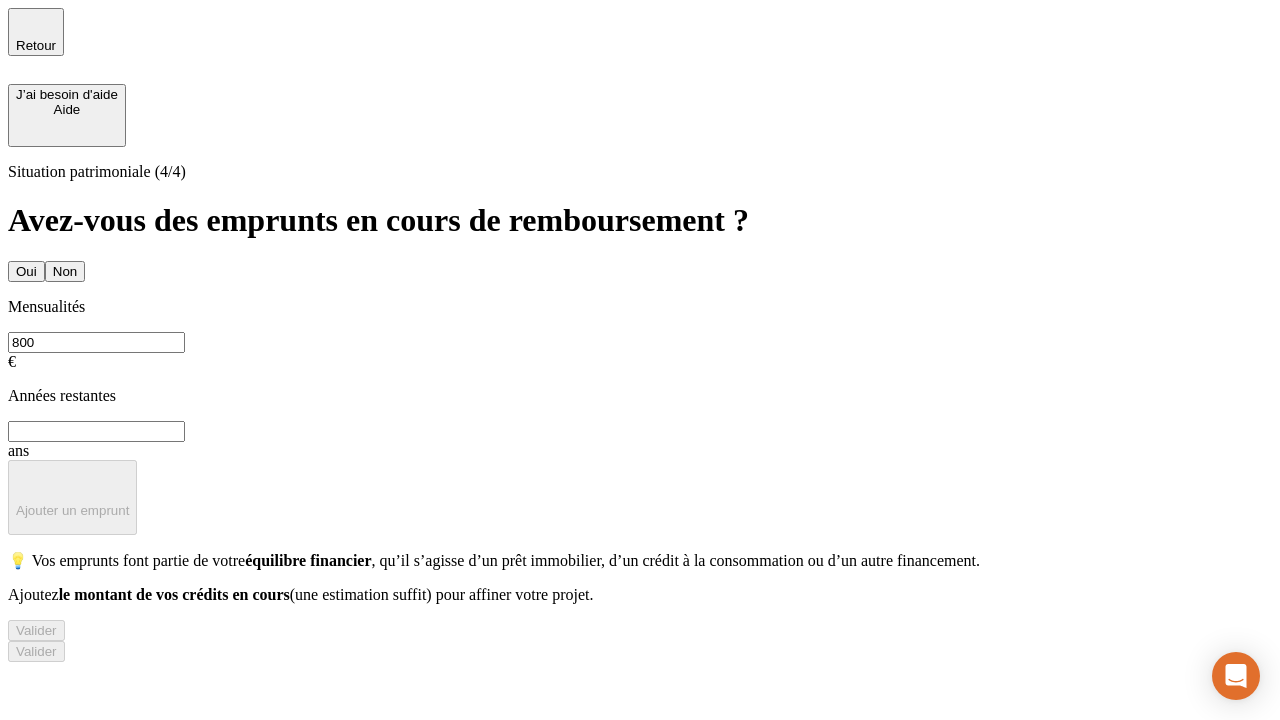 type on "800" 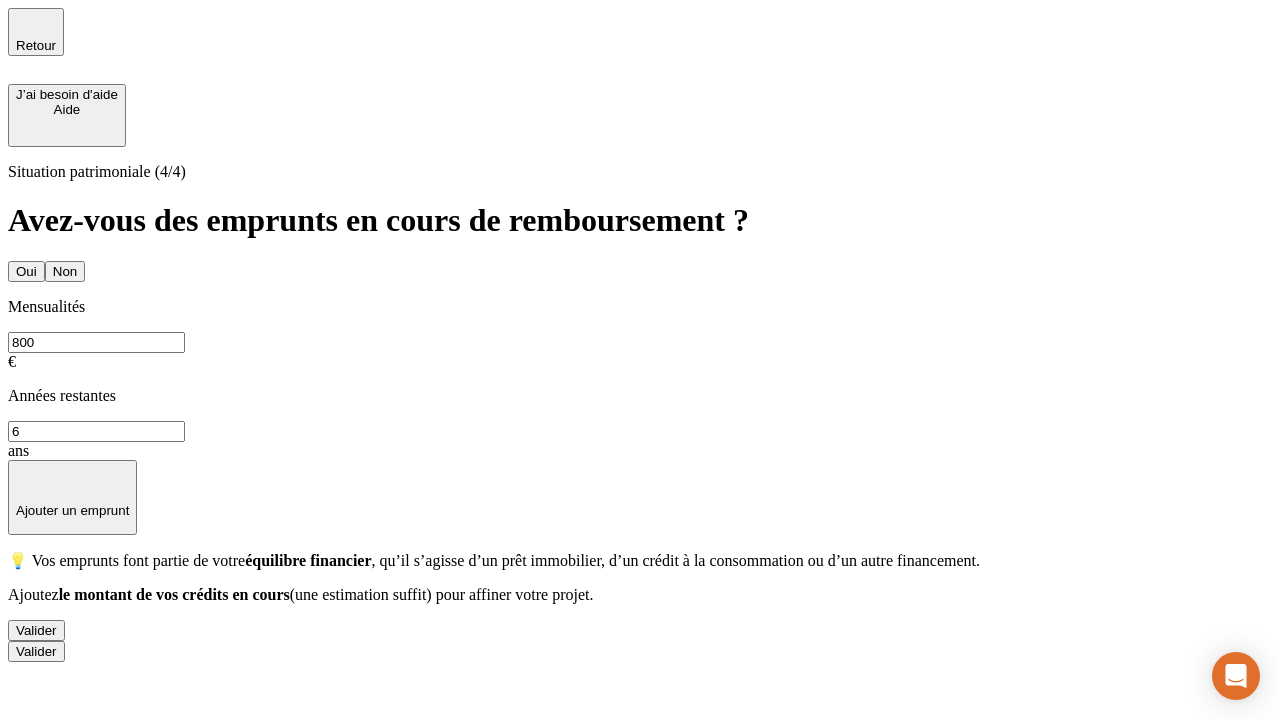 type on "6" 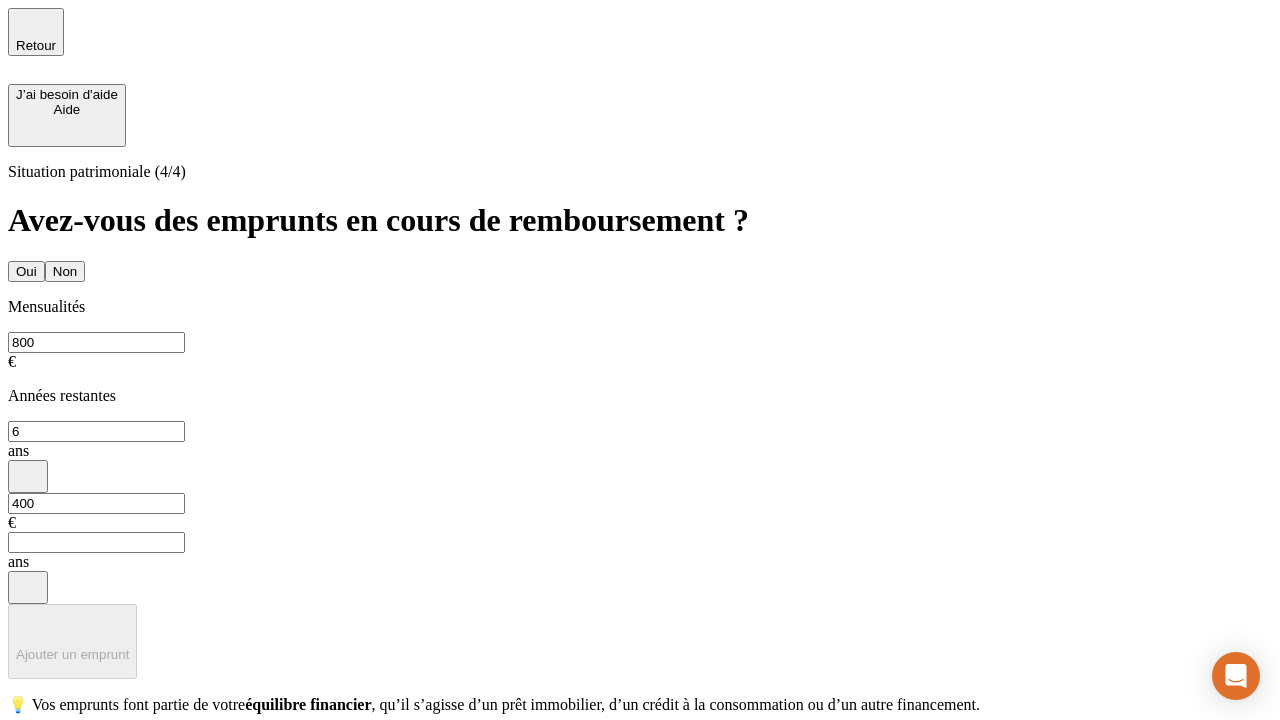 type on "400" 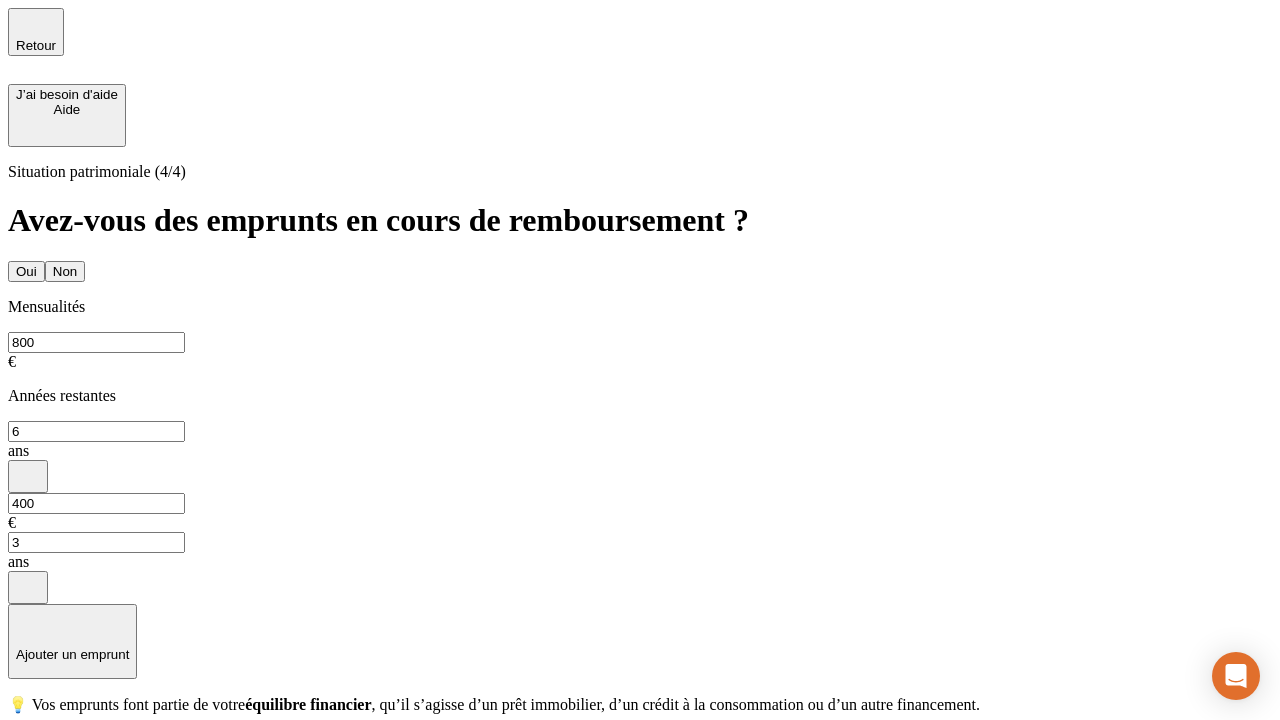 type on "3" 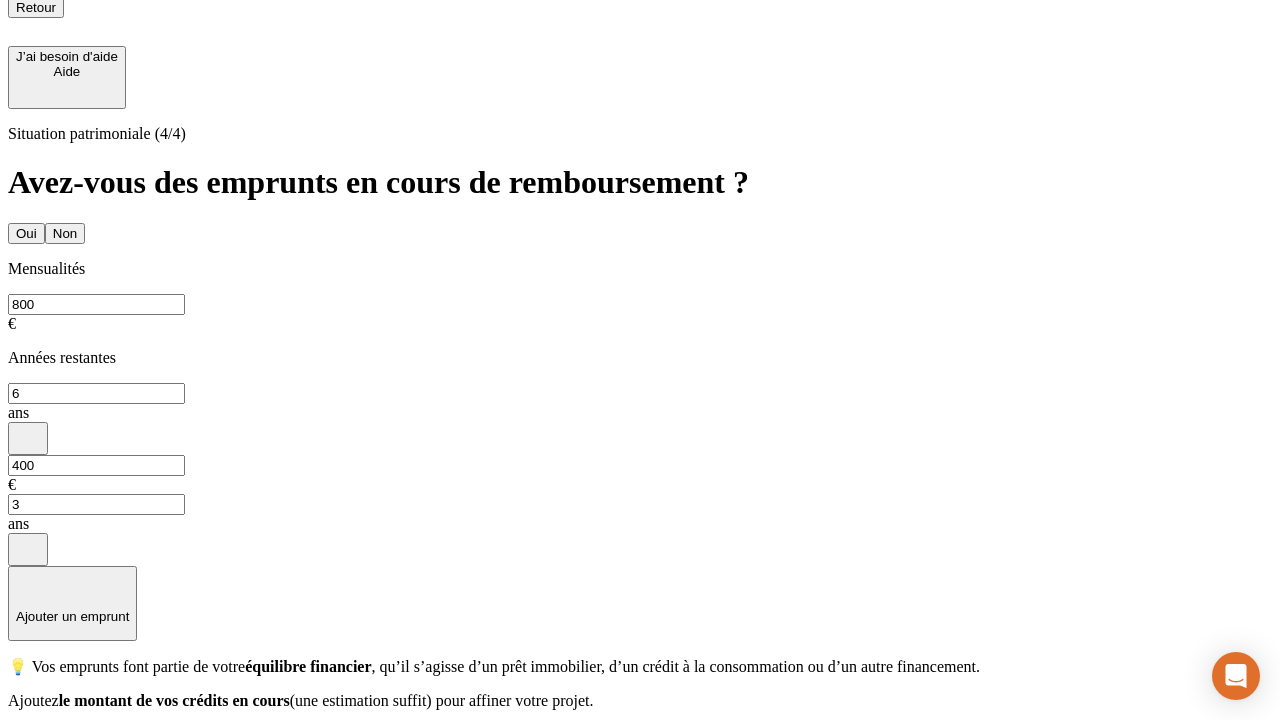 scroll, scrollTop: 0, scrollLeft: 0, axis: both 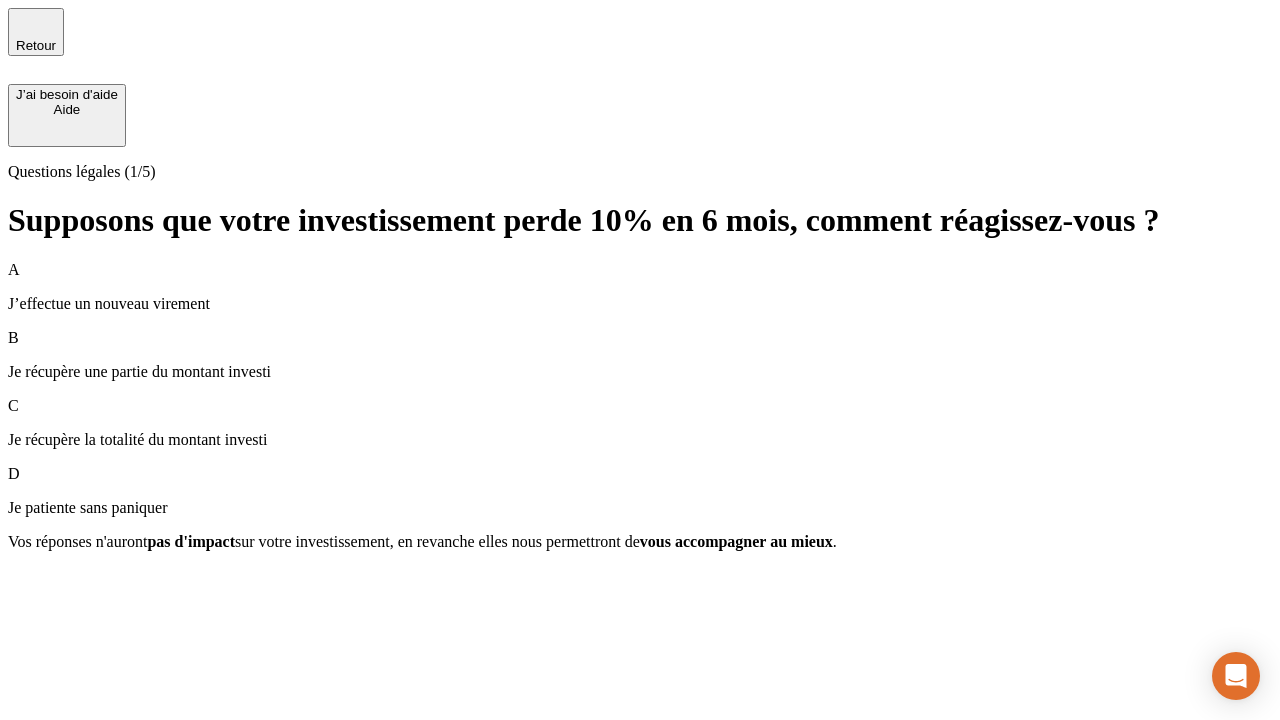 click on "Je récupère une partie du montant investi" at bounding box center (640, 372) 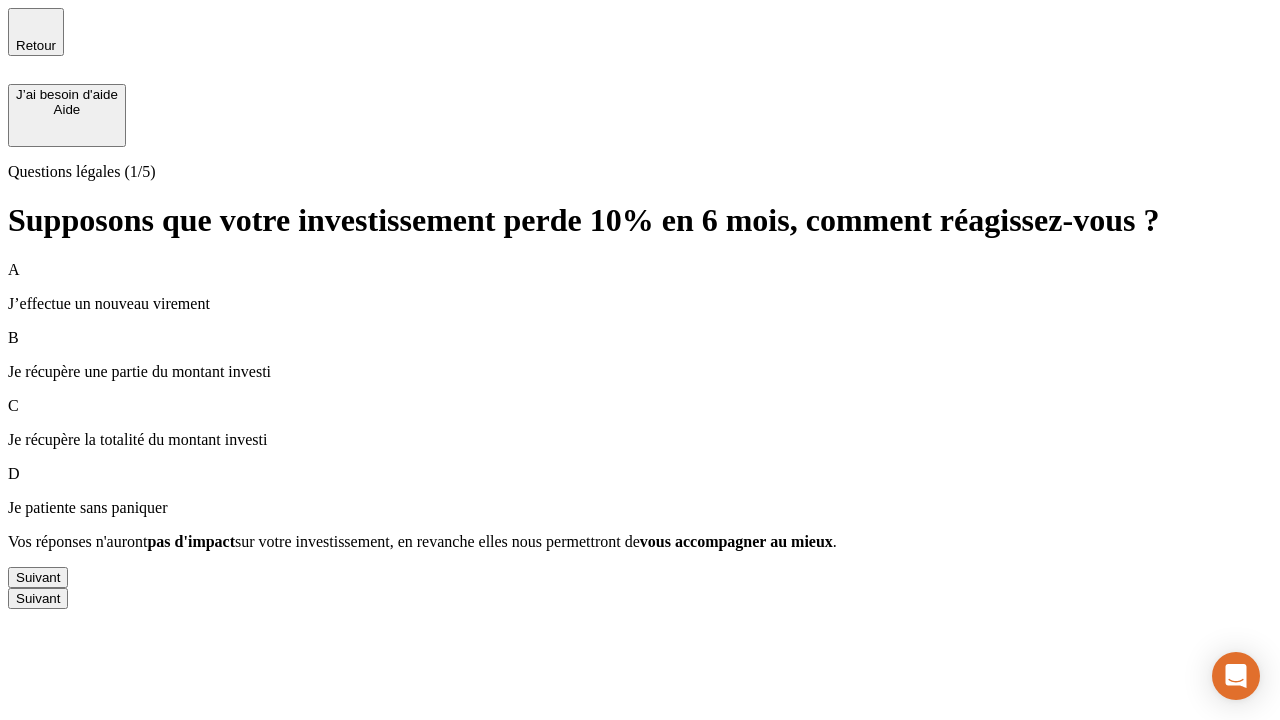 click on "Suivant" at bounding box center (38, 577) 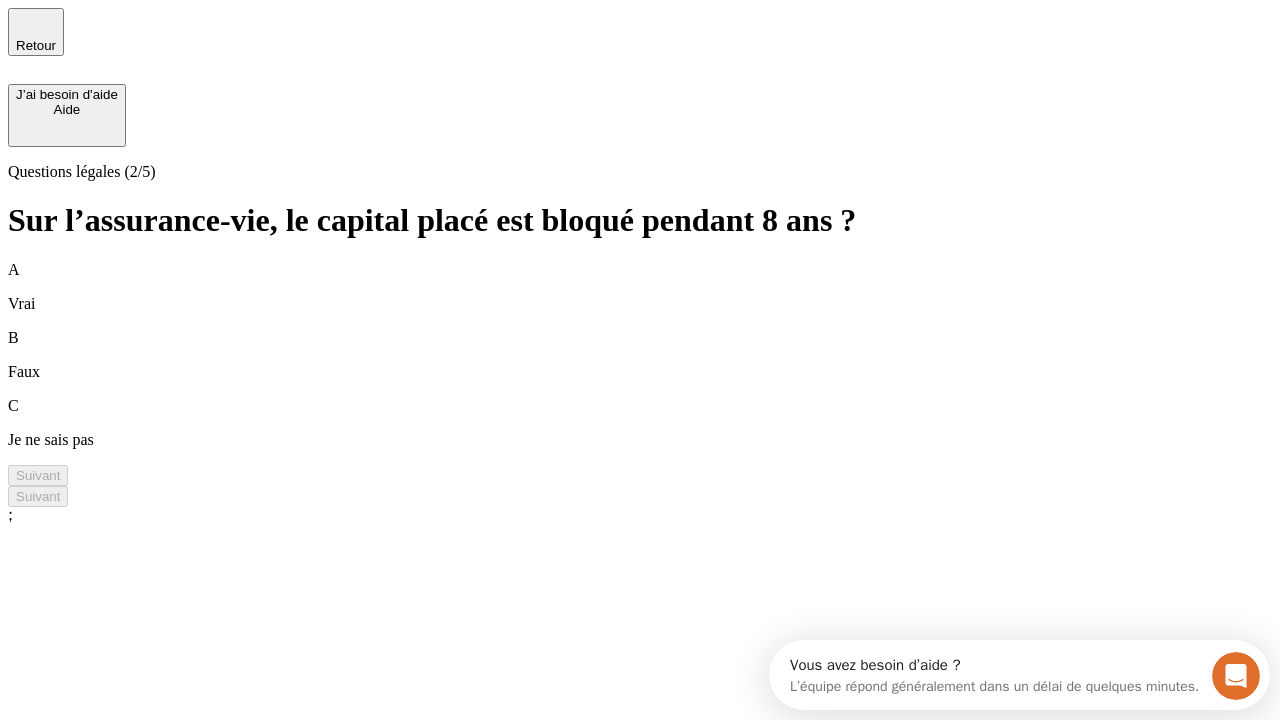 scroll, scrollTop: 0, scrollLeft: 0, axis: both 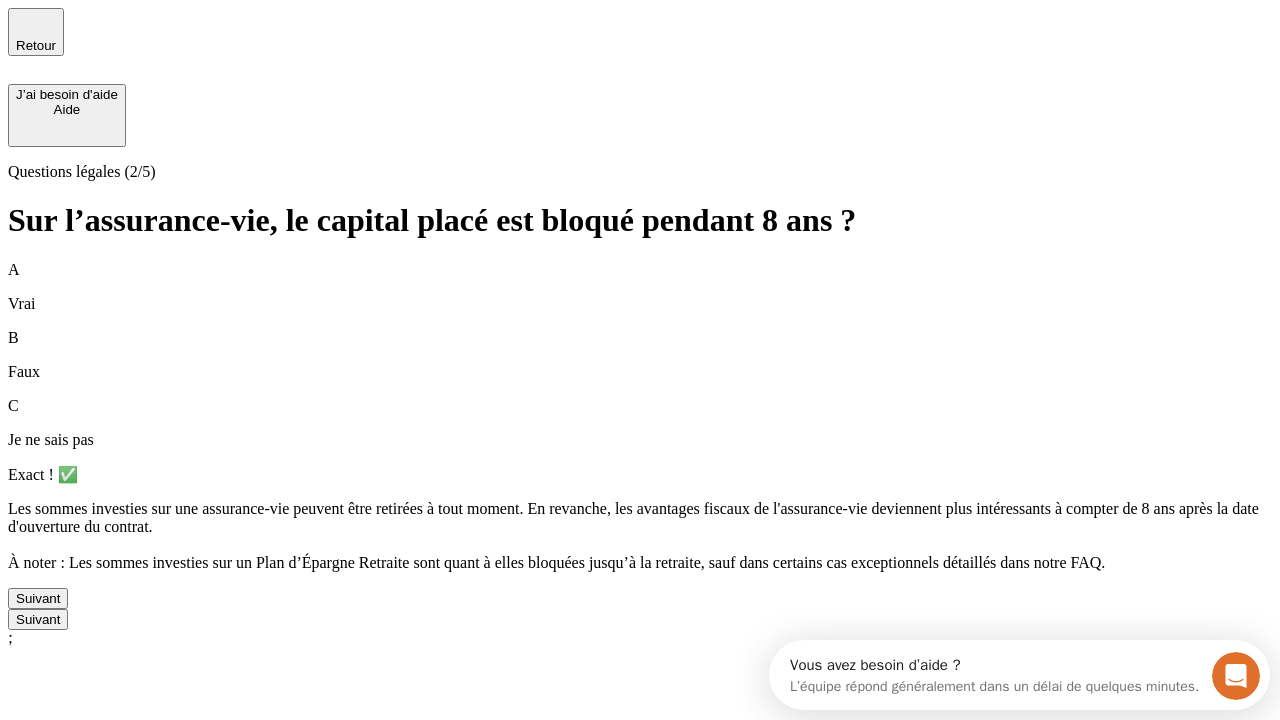 click on "Suivant" at bounding box center [38, 598] 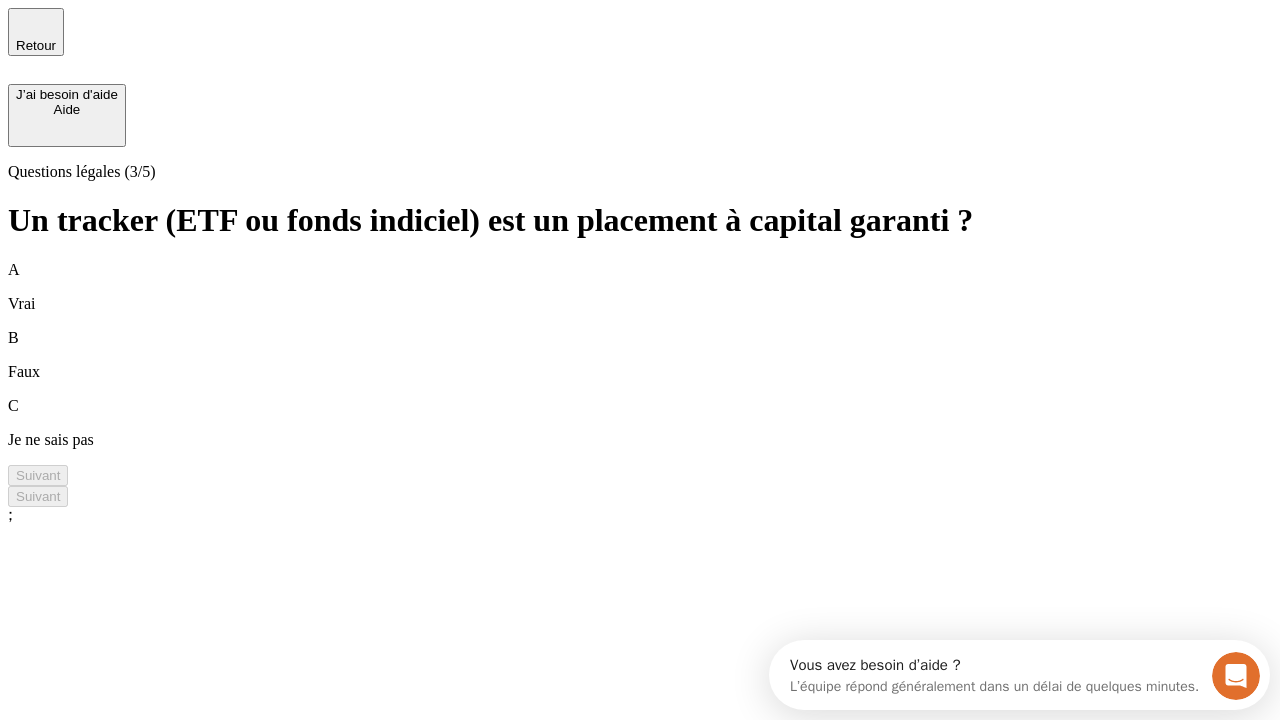 click on "B Faux" at bounding box center (640, 355) 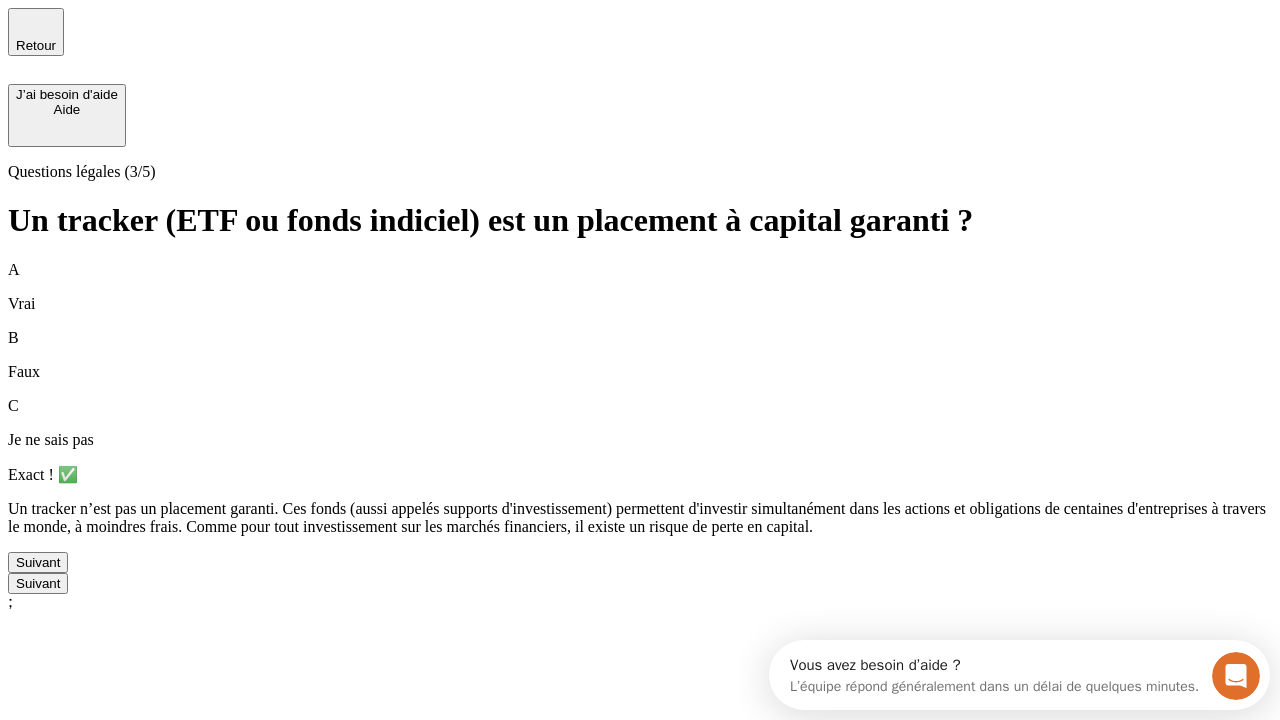 click on "Suivant" at bounding box center [38, 562] 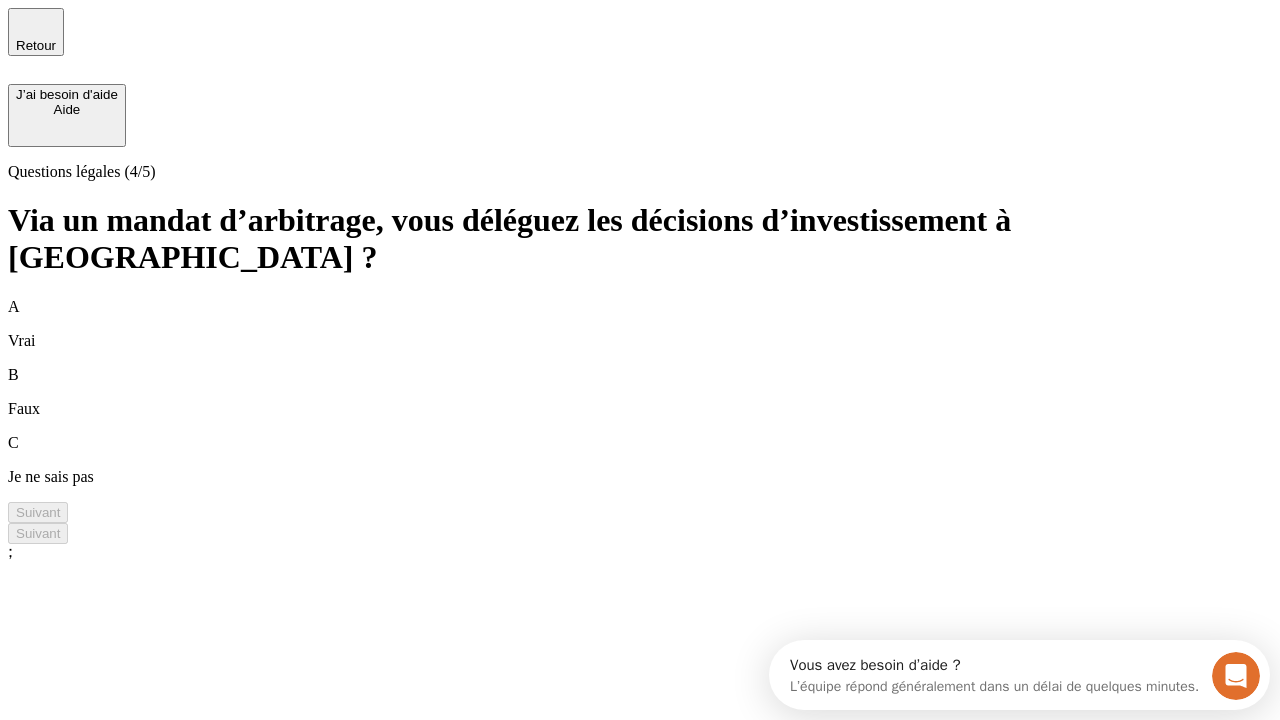 click on "A Vrai" at bounding box center [640, 324] 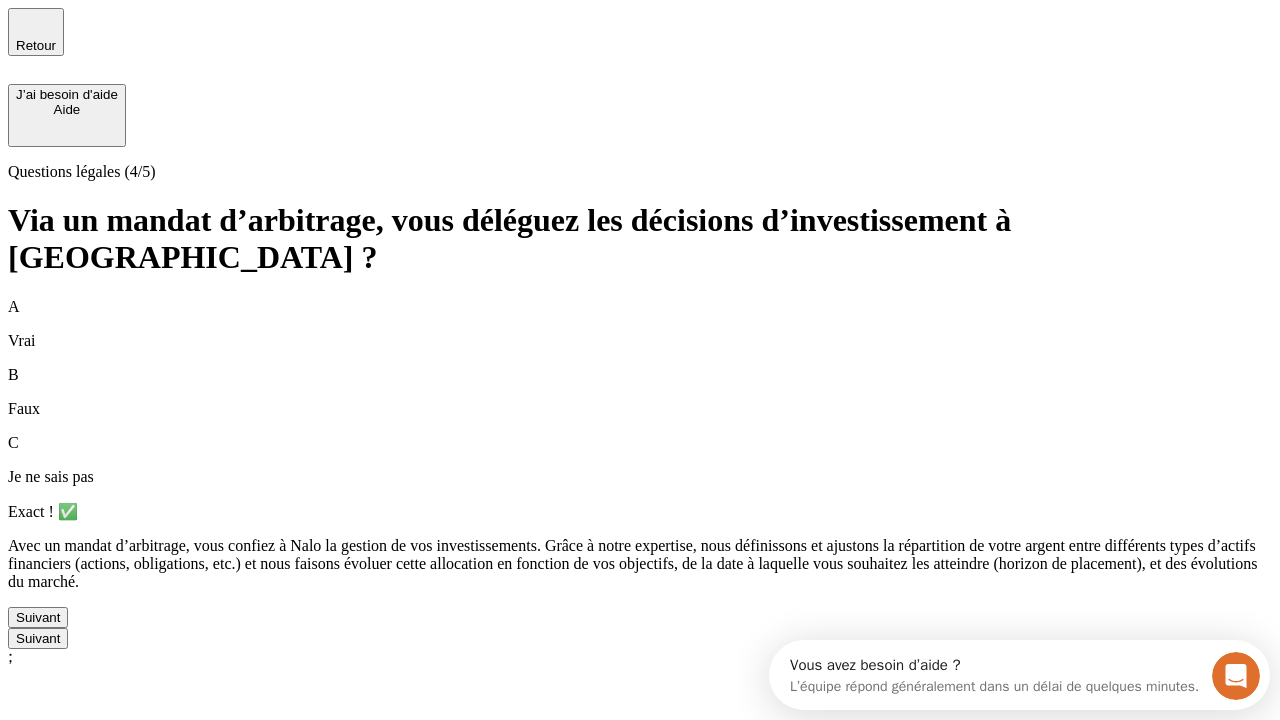 click on "Suivant" at bounding box center [38, 617] 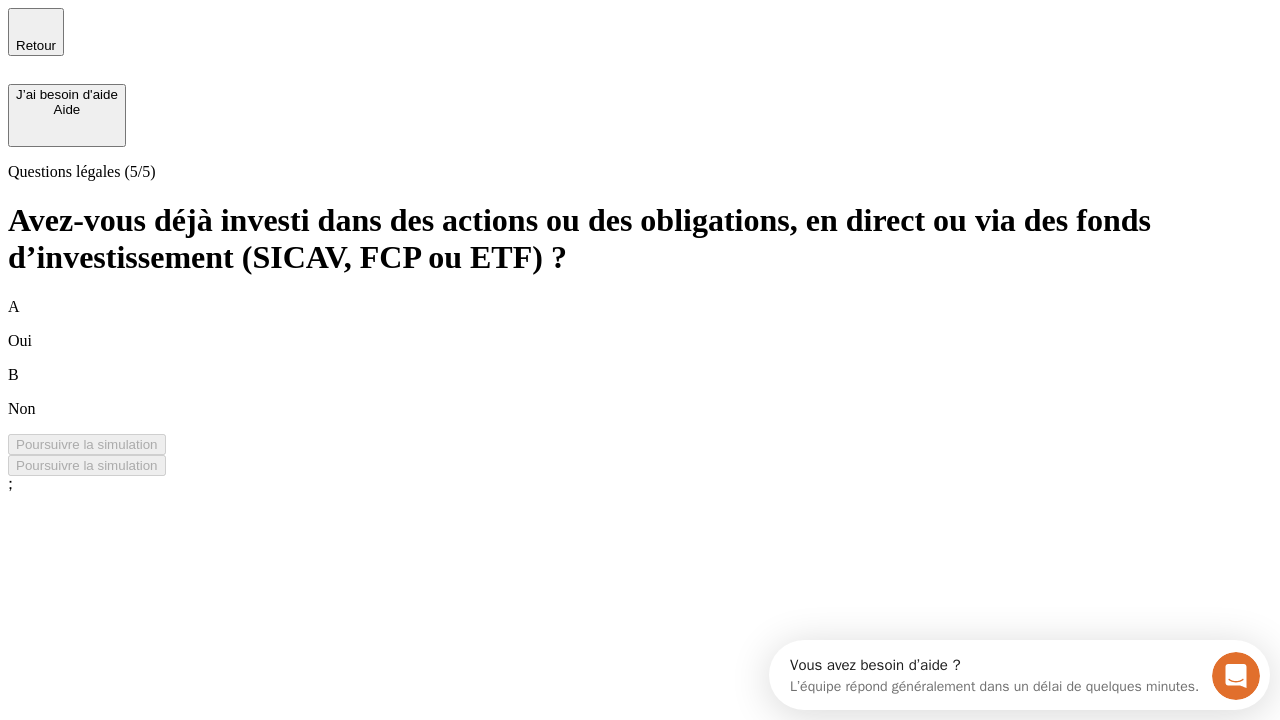 click on "B Non" at bounding box center [640, 392] 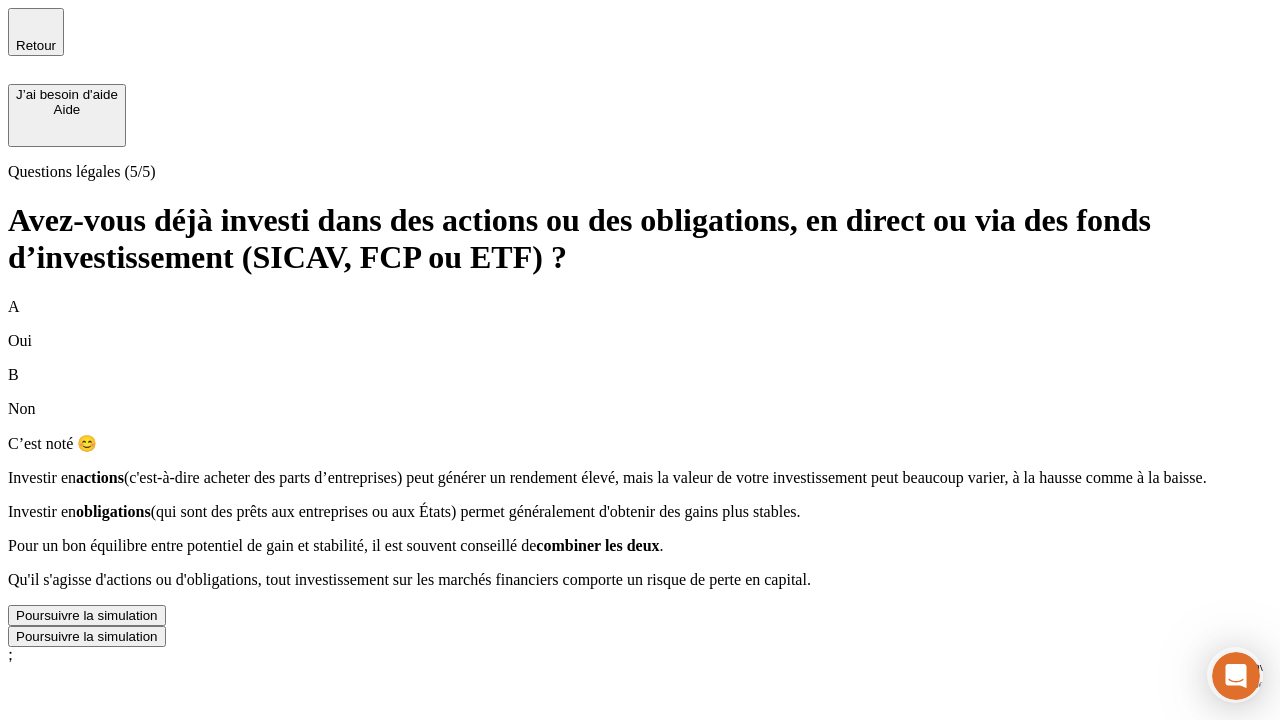 click on "Poursuivre la simulation" at bounding box center [87, 615] 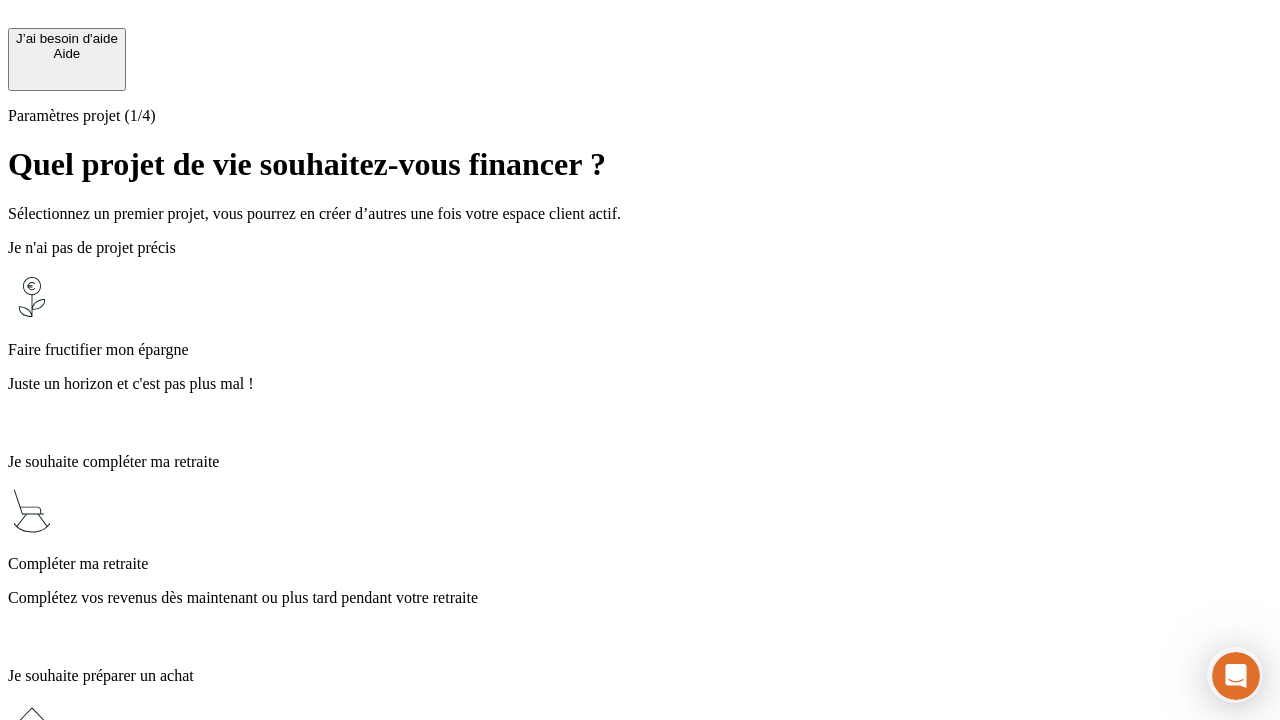 click on "Juste un horizon et c'est pas plus mal !" at bounding box center (640, 384) 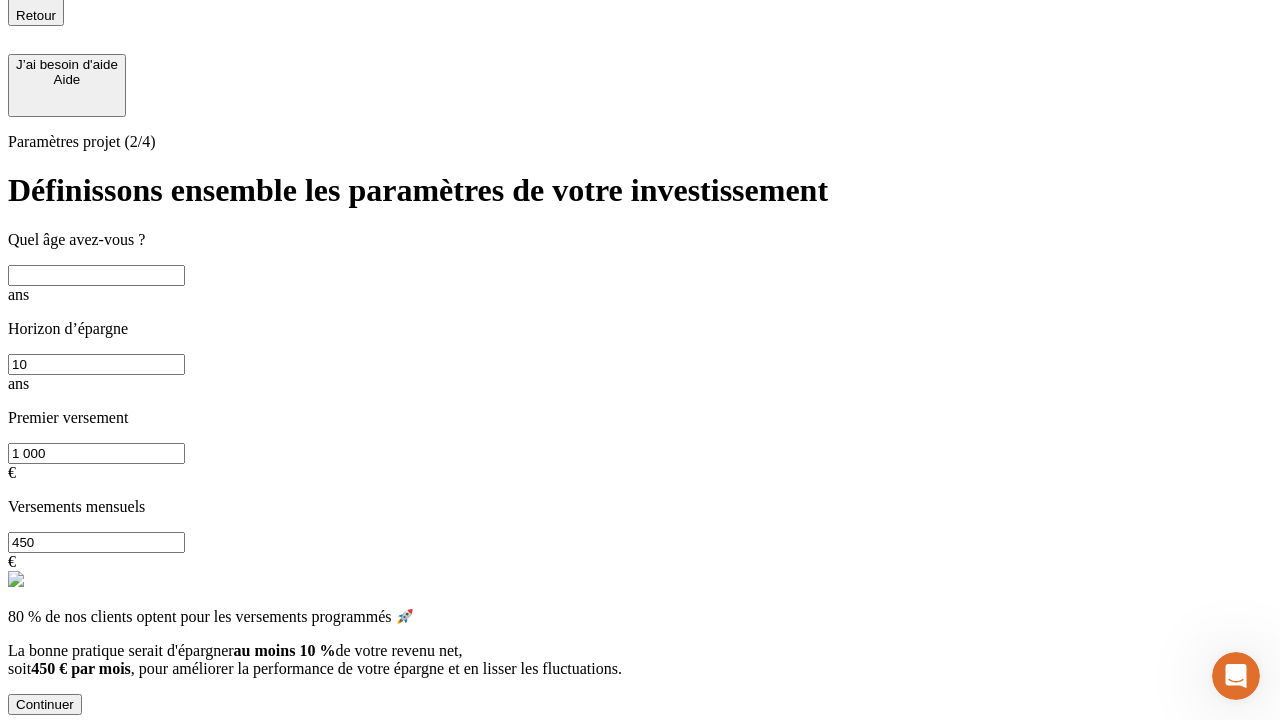 scroll, scrollTop: 0, scrollLeft: 0, axis: both 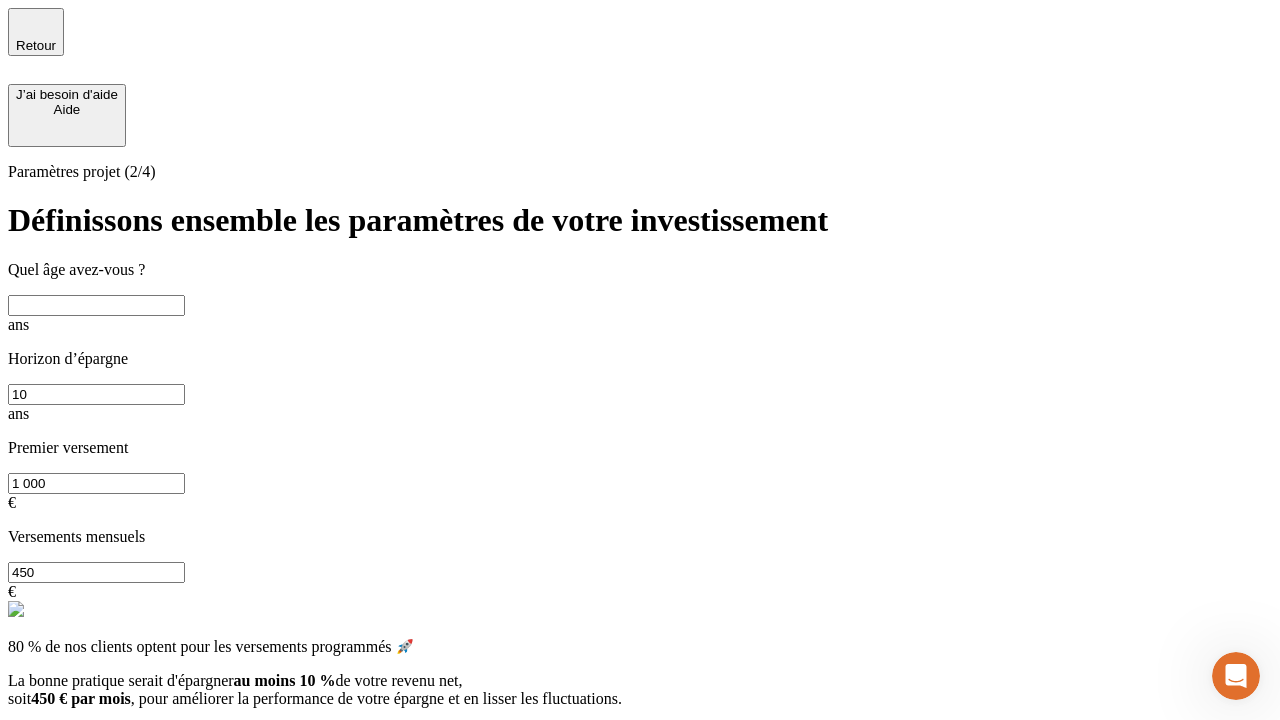 click at bounding box center (96, 305) 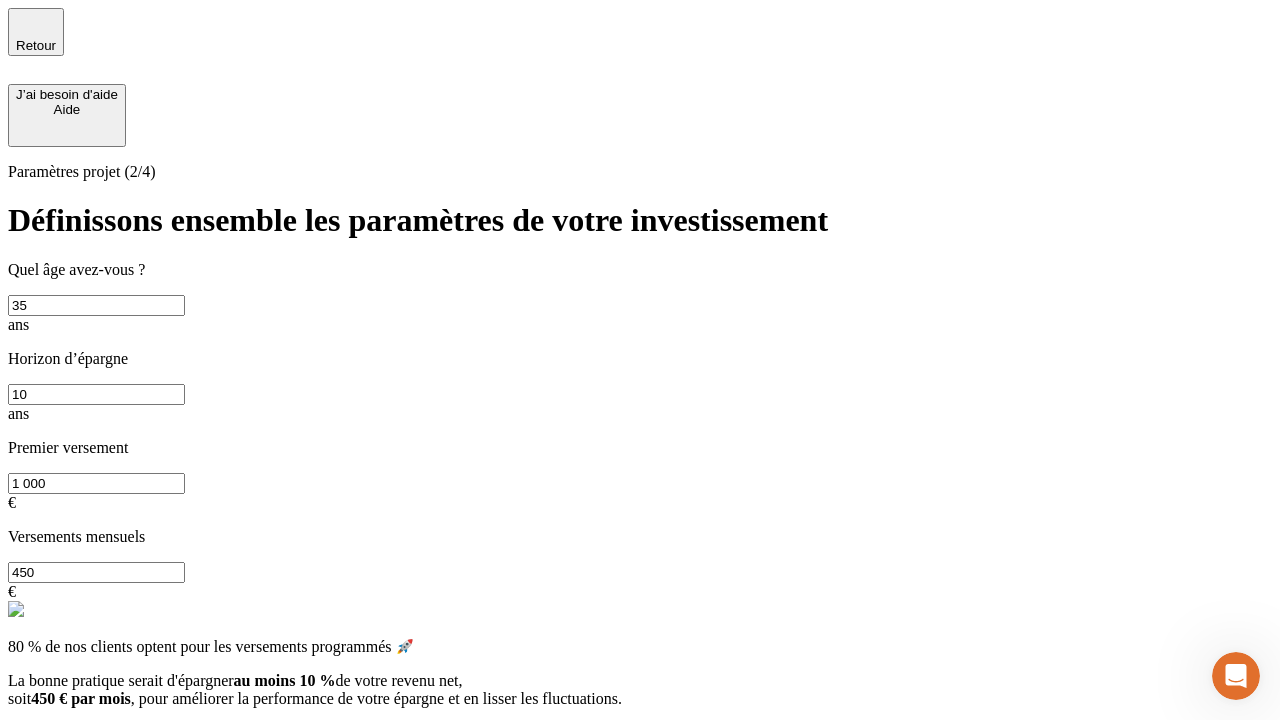 type on "35" 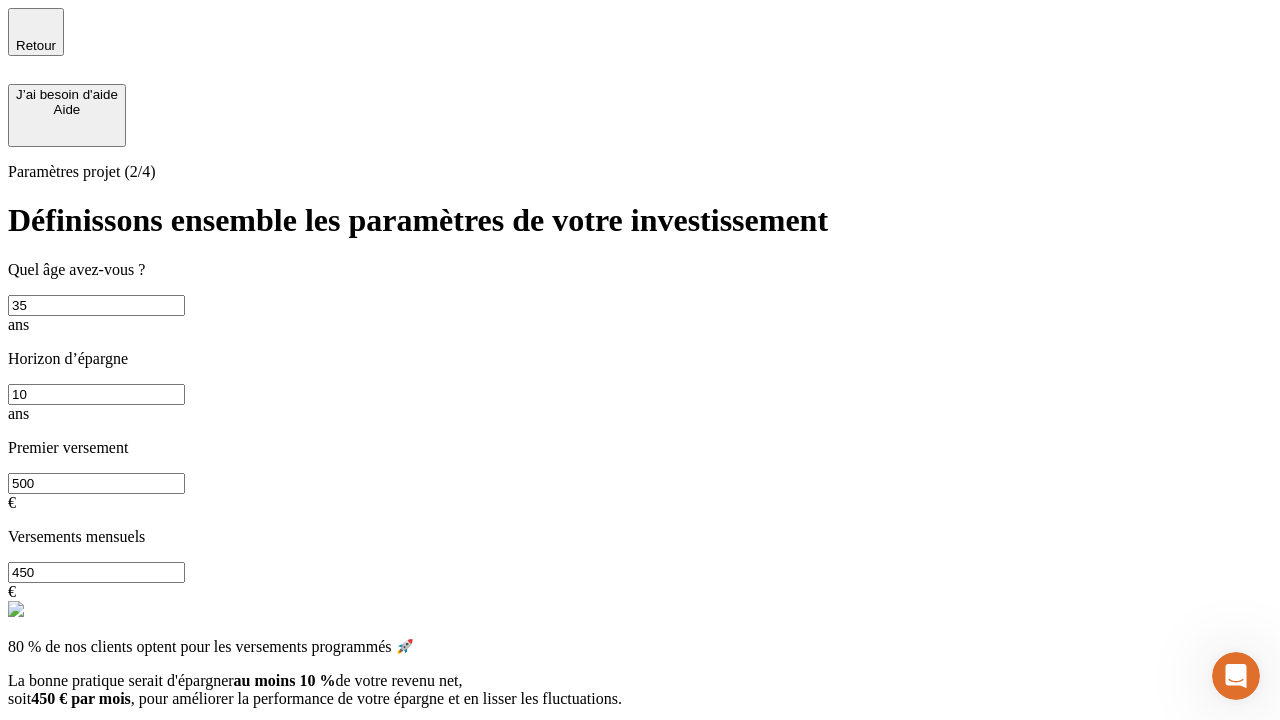 type on "500" 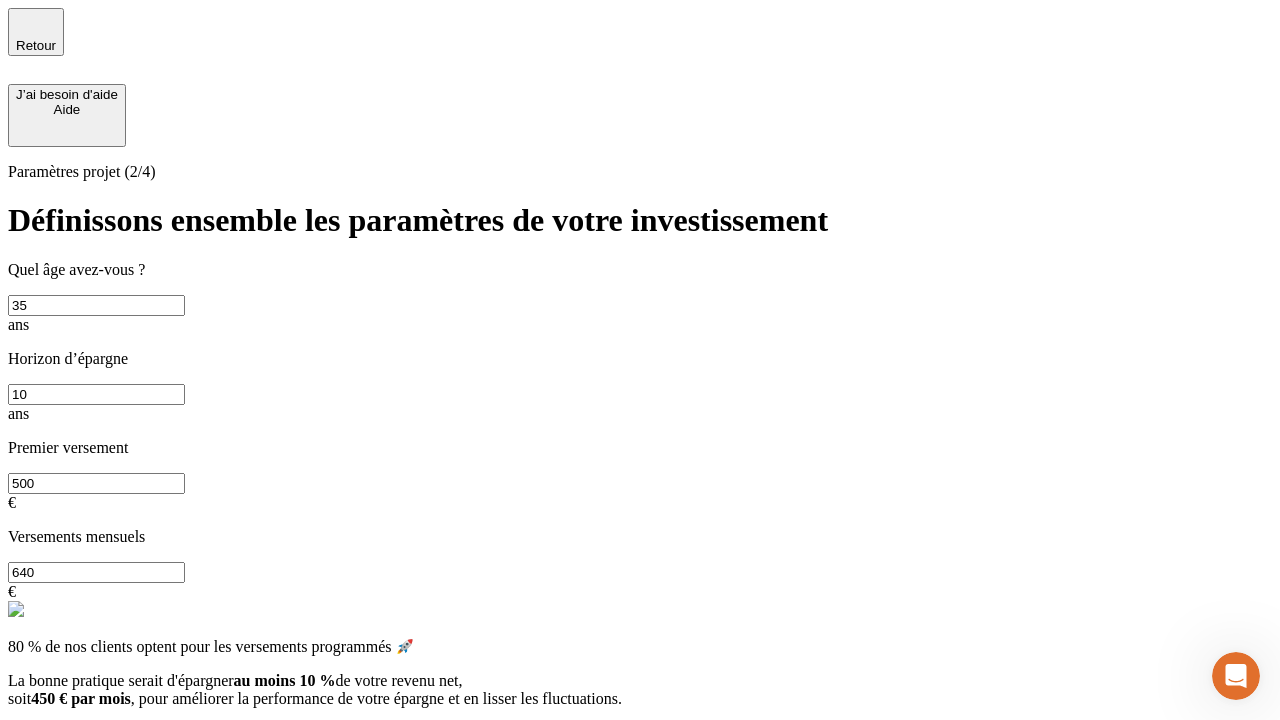 type on "640" 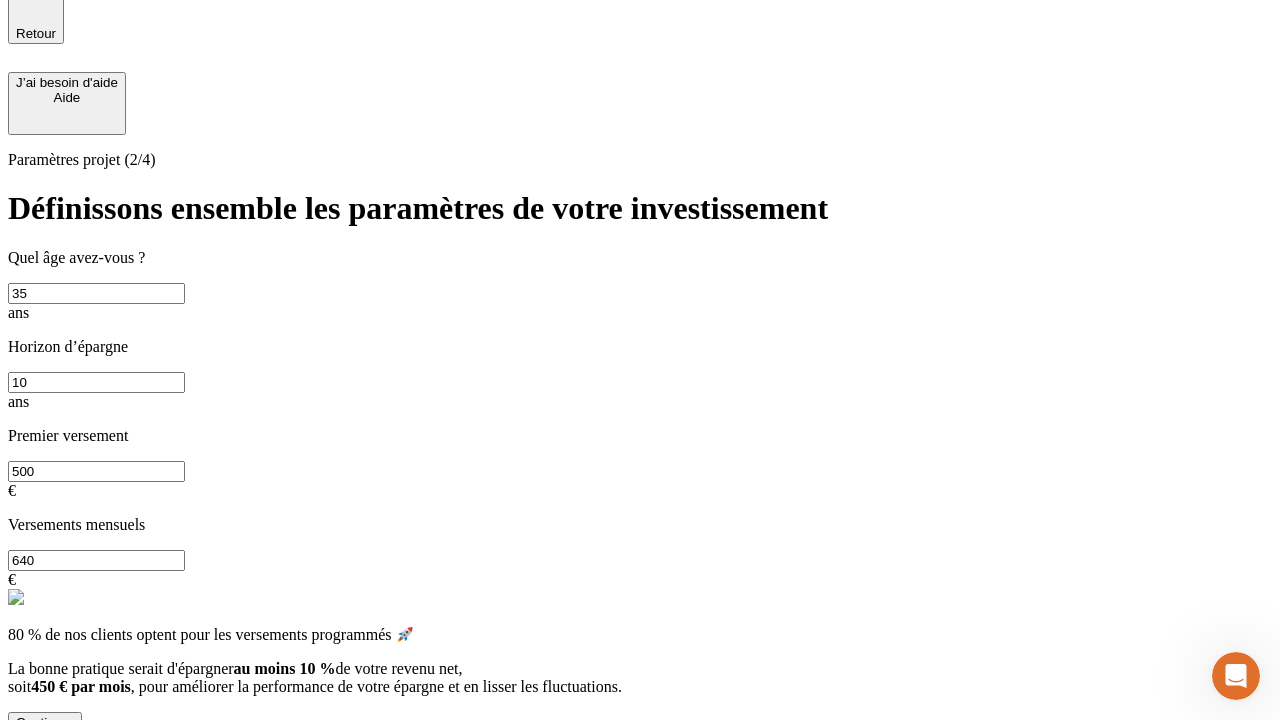 scroll, scrollTop: 0, scrollLeft: 0, axis: both 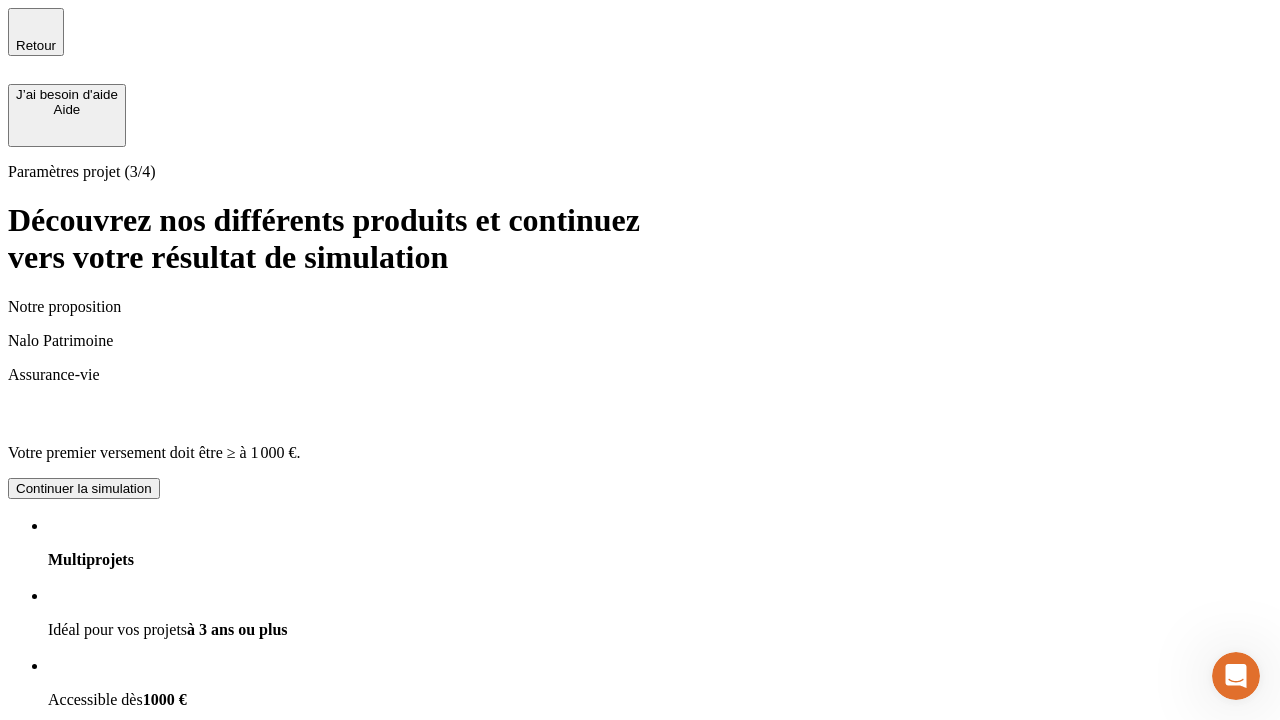 click on "Continuer la simulation" at bounding box center (84, 928) 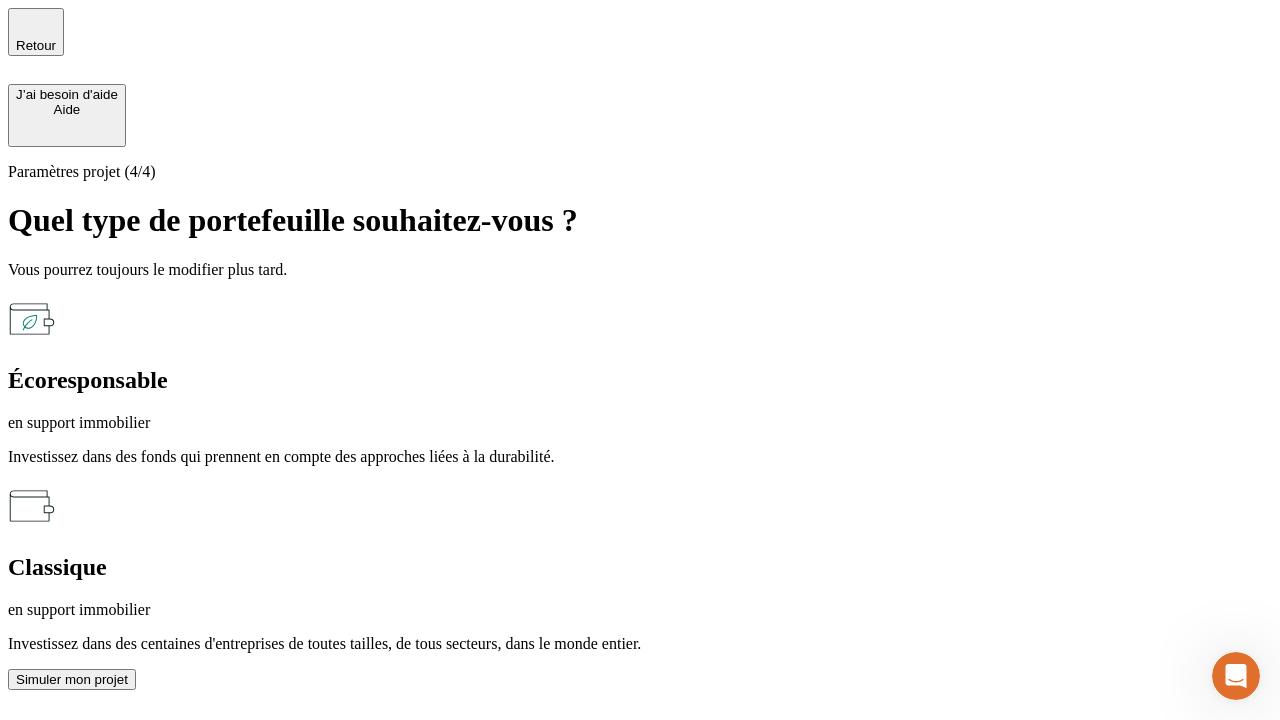click on "en support immobilier" at bounding box center [640, 610] 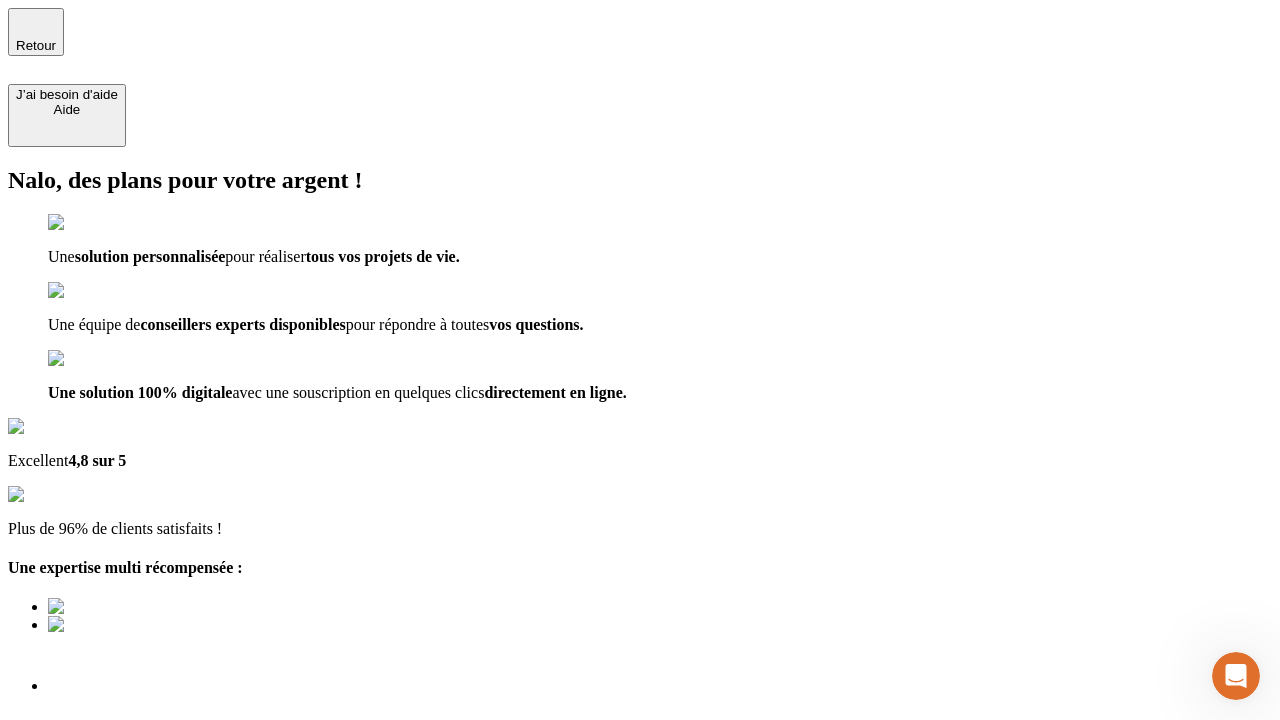 click on "Découvrir ma simulation" at bounding box center [87, 840] 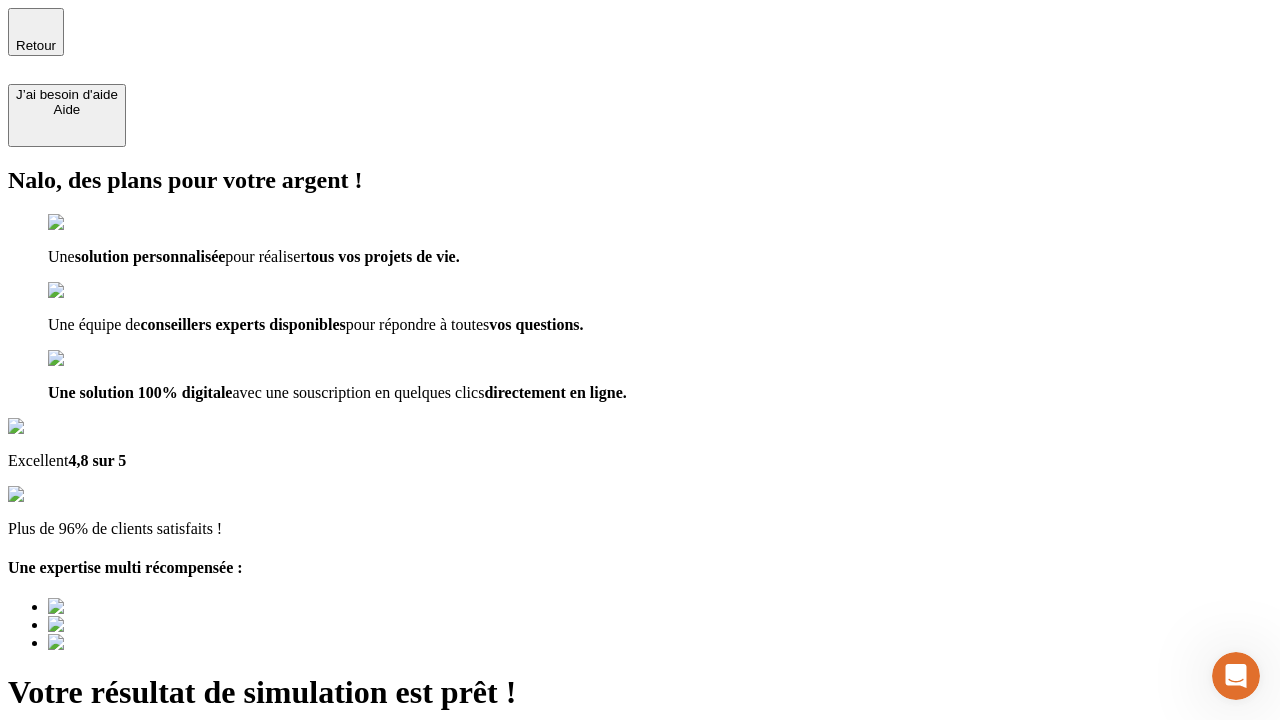 type on "[EMAIL_ADDRESS][DOMAIN_NAME]" 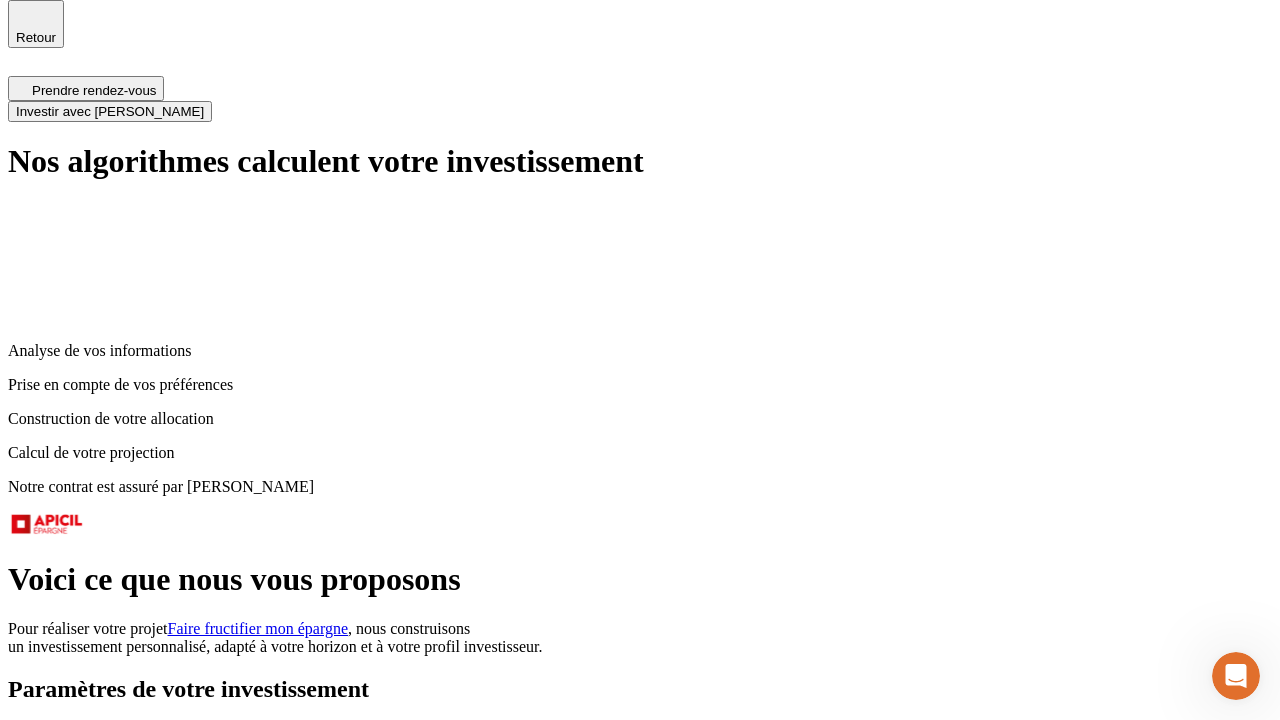 scroll, scrollTop: 0, scrollLeft: 0, axis: both 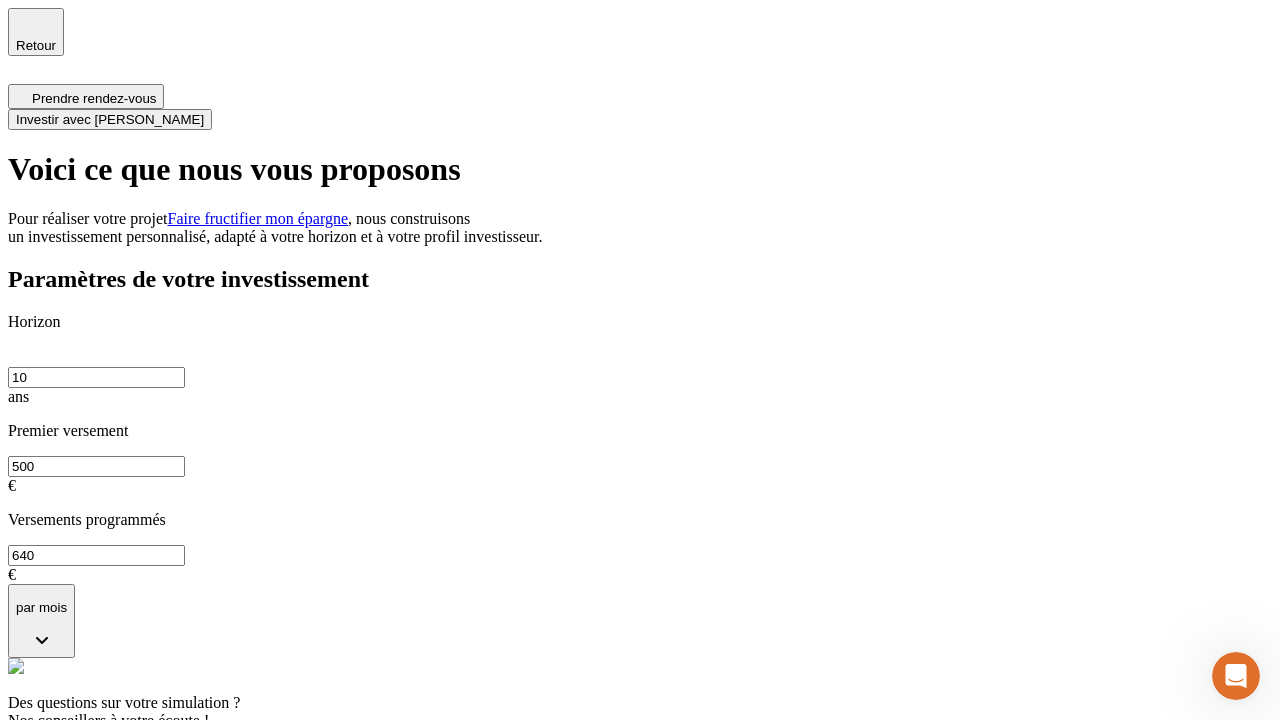 click on "Investir avec [PERSON_NAME]" at bounding box center (110, 119) 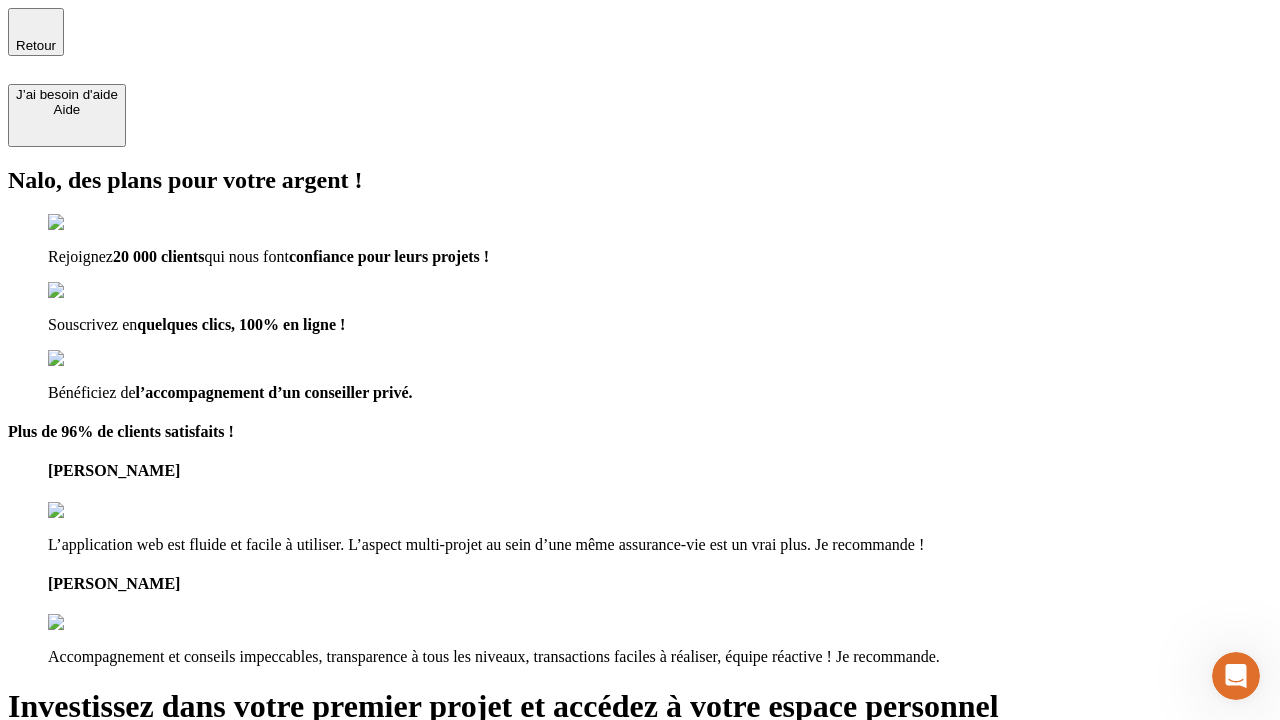 type on "[EMAIL_ADDRESS][DOMAIN_NAME]" 